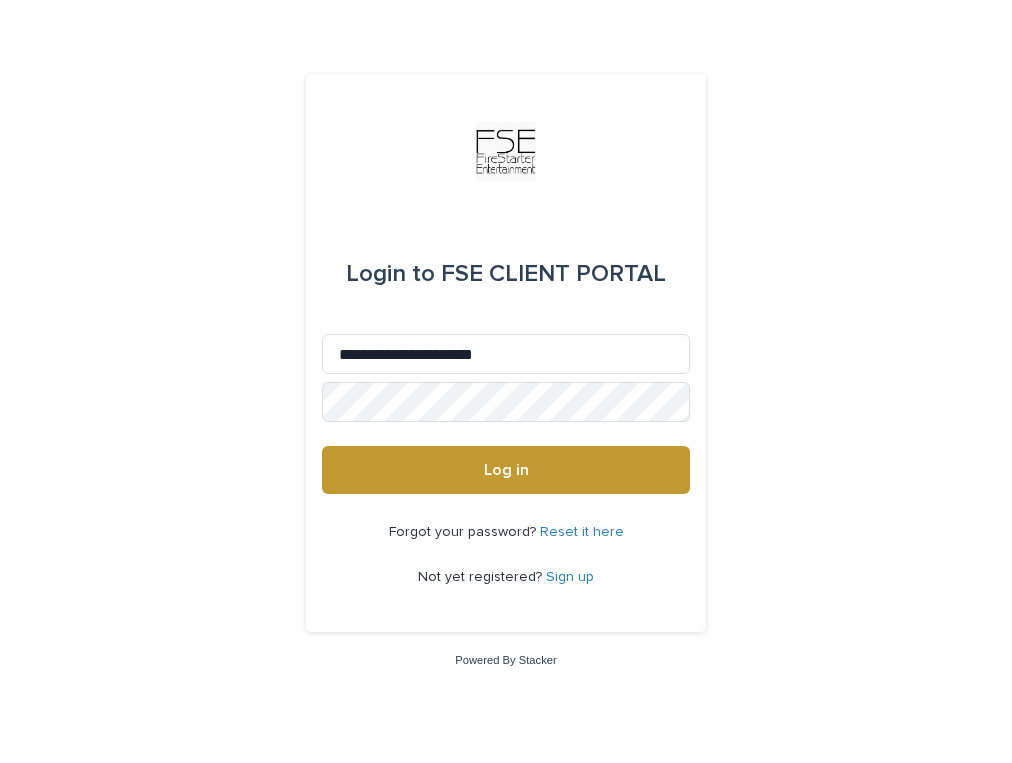 scroll, scrollTop: 0, scrollLeft: 0, axis: both 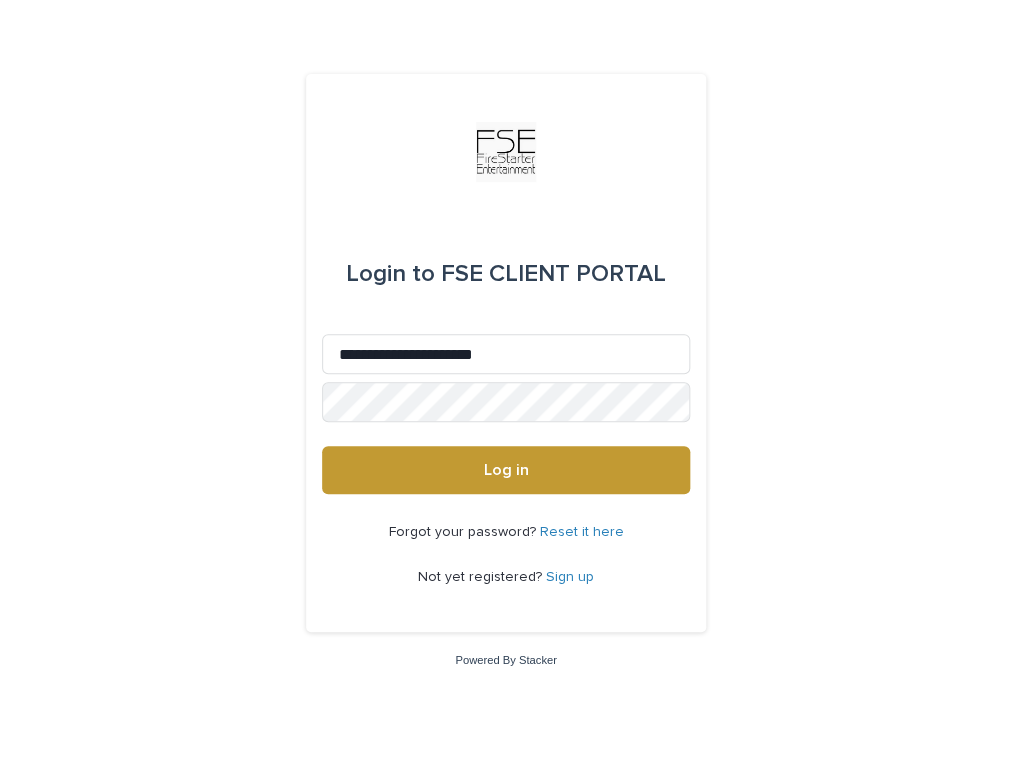 click on "Log in" at bounding box center [506, 470] 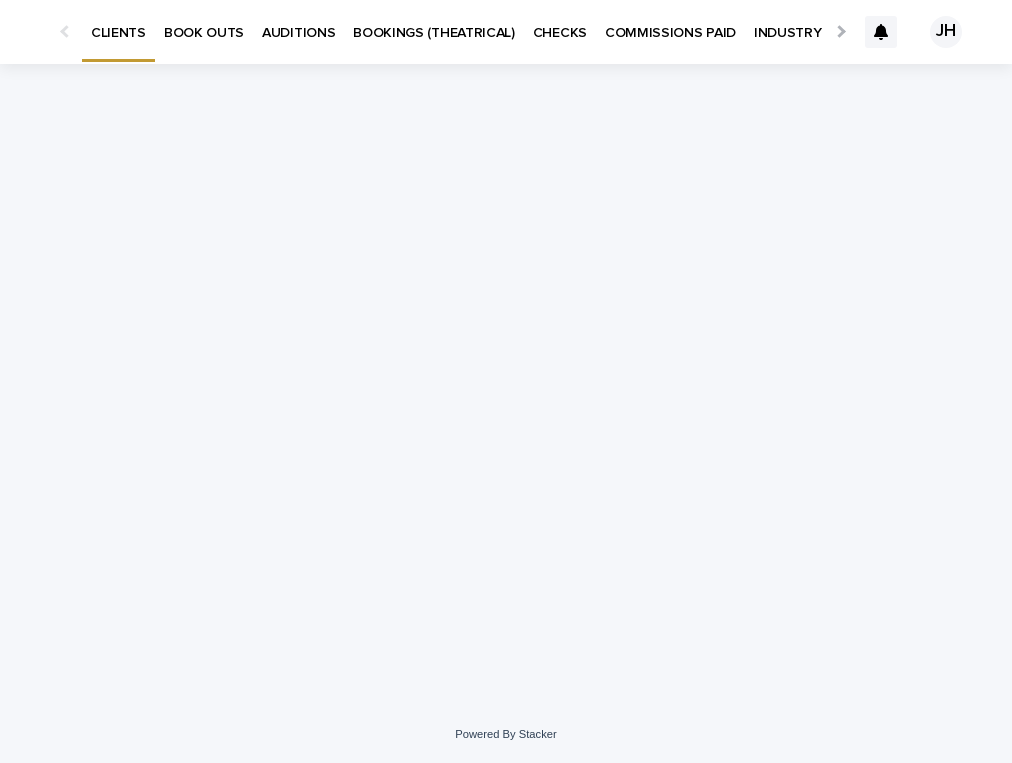 scroll, scrollTop: 0, scrollLeft: 0, axis: both 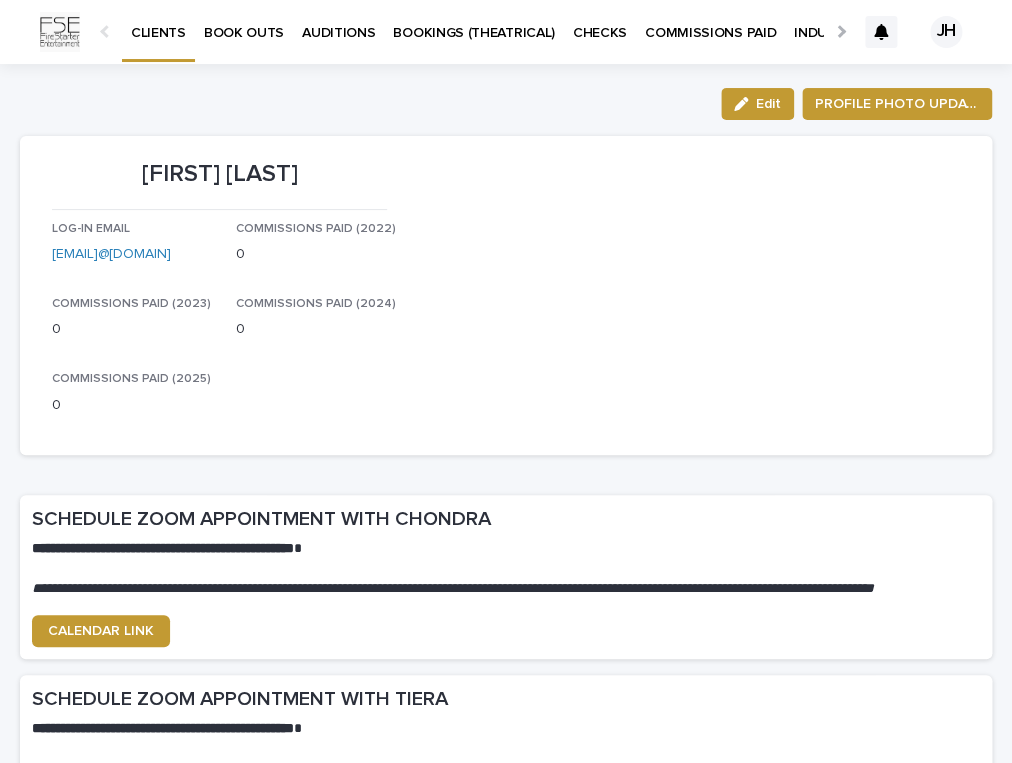 click on "BOOK OUTS" at bounding box center (244, 21) 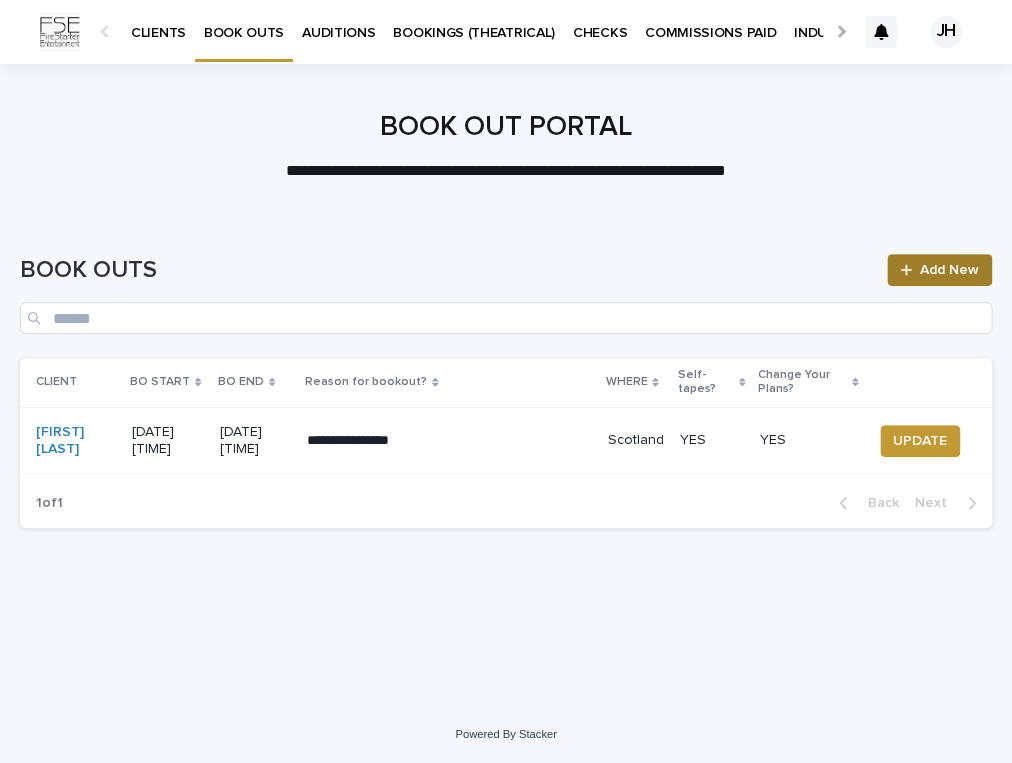 click on "Add New" at bounding box center (949, 270) 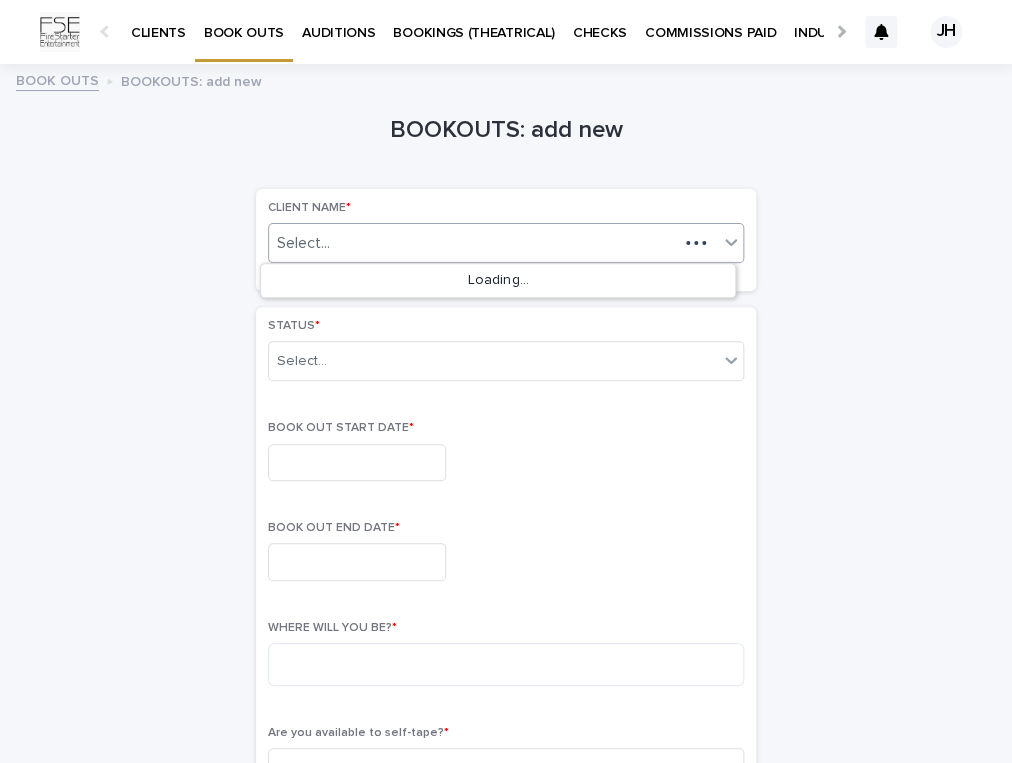 click on "Select..." at bounding box center (473, 243) 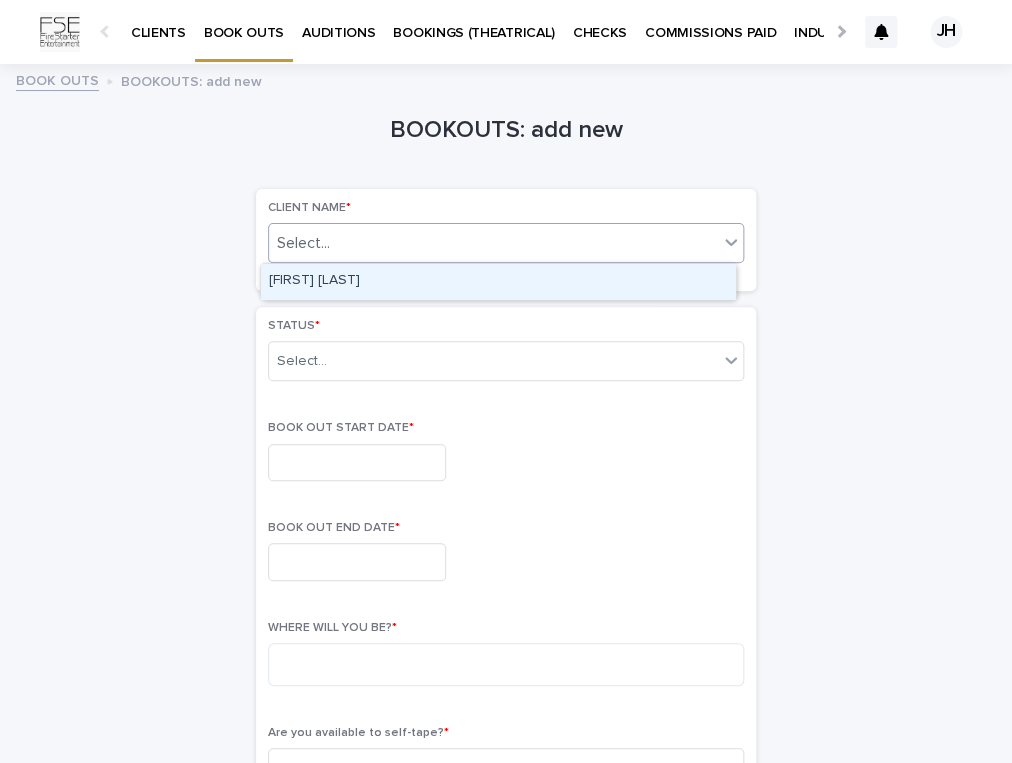 click on "[FIRST] [LAST]" at bounding box center [498, 281] 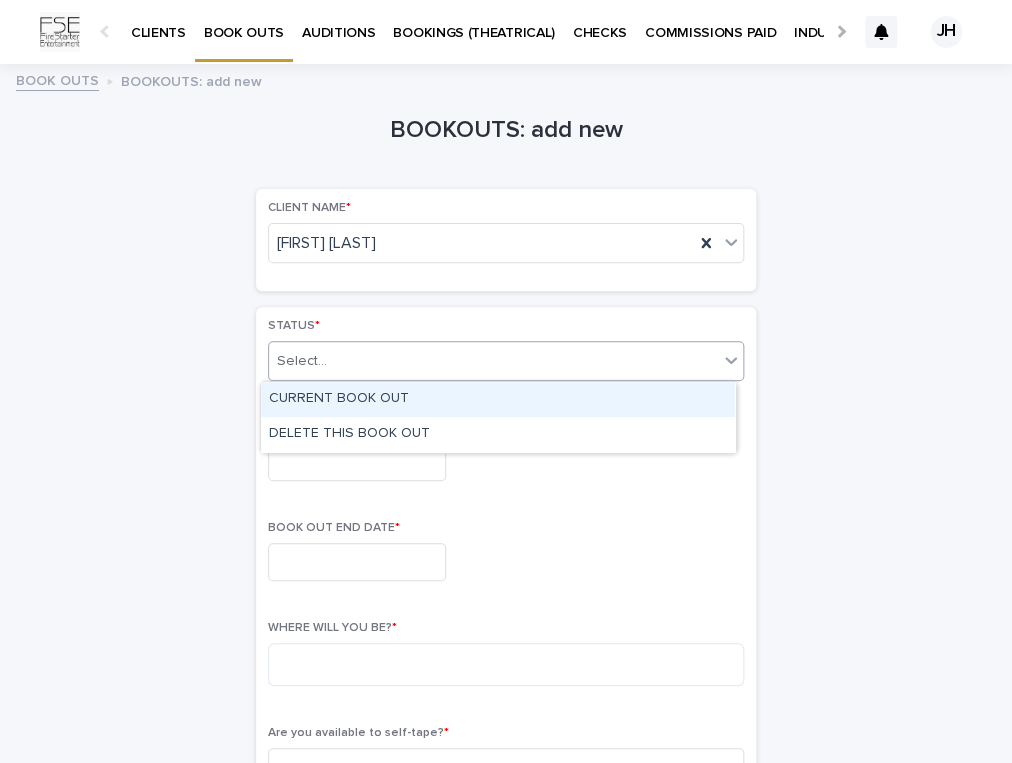 click on "Select..." at bounding box center (493, 361) 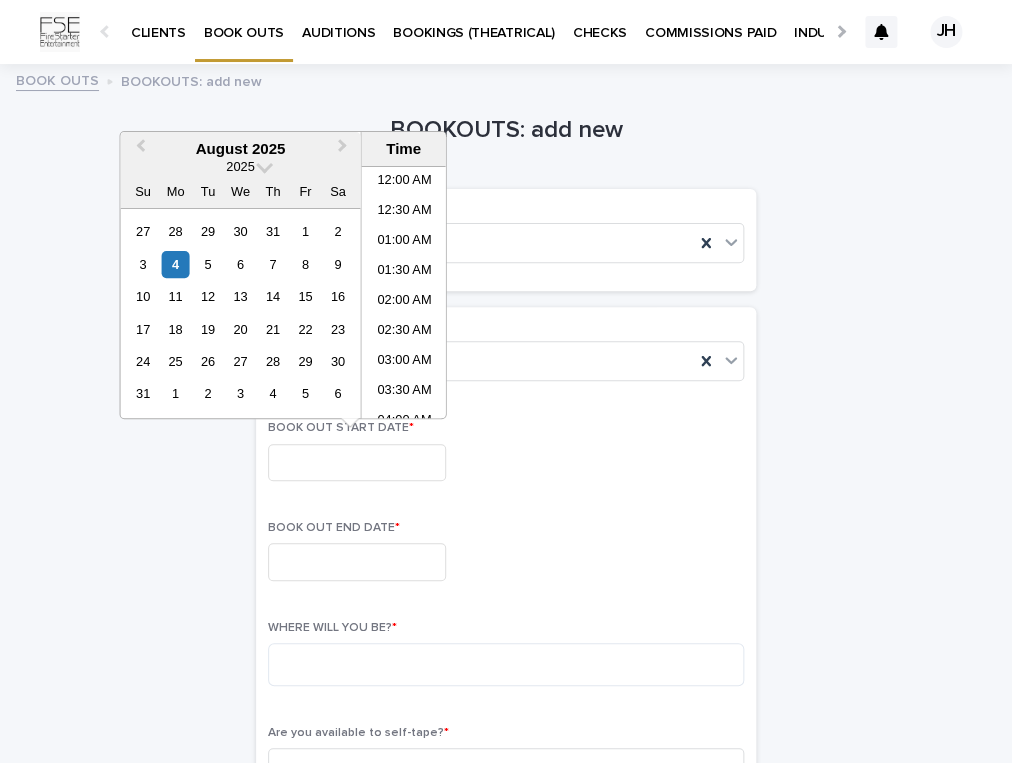 click at bounding box center (357, 462) 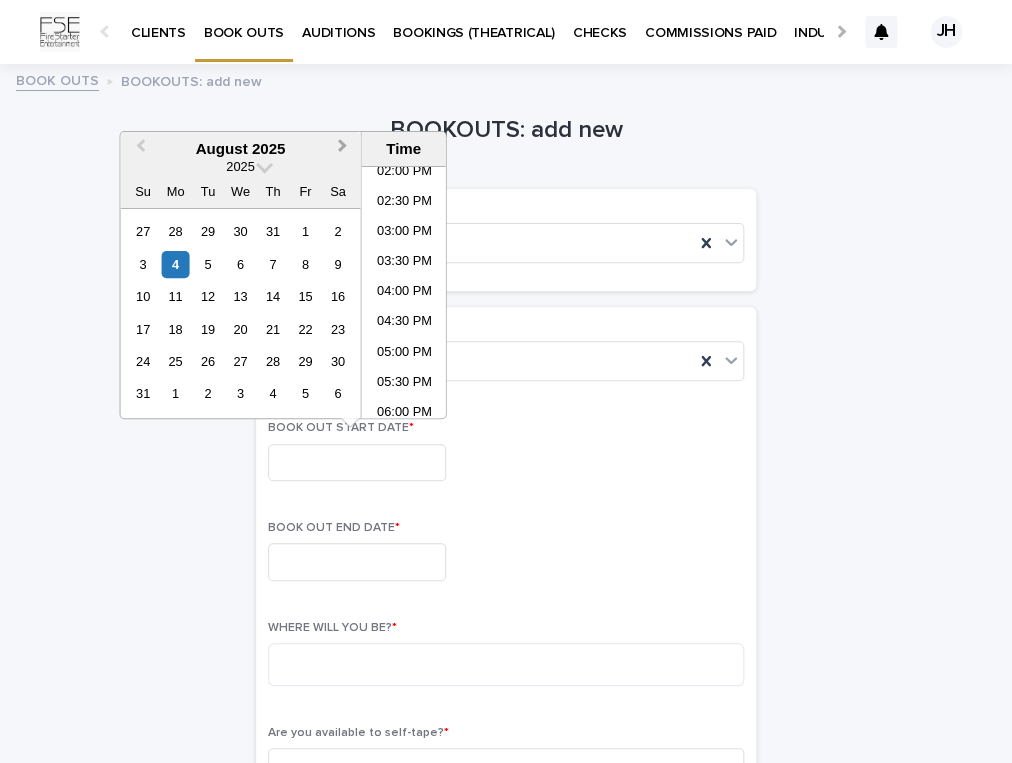 click on "Next Month" at bounding box center (345, 150) 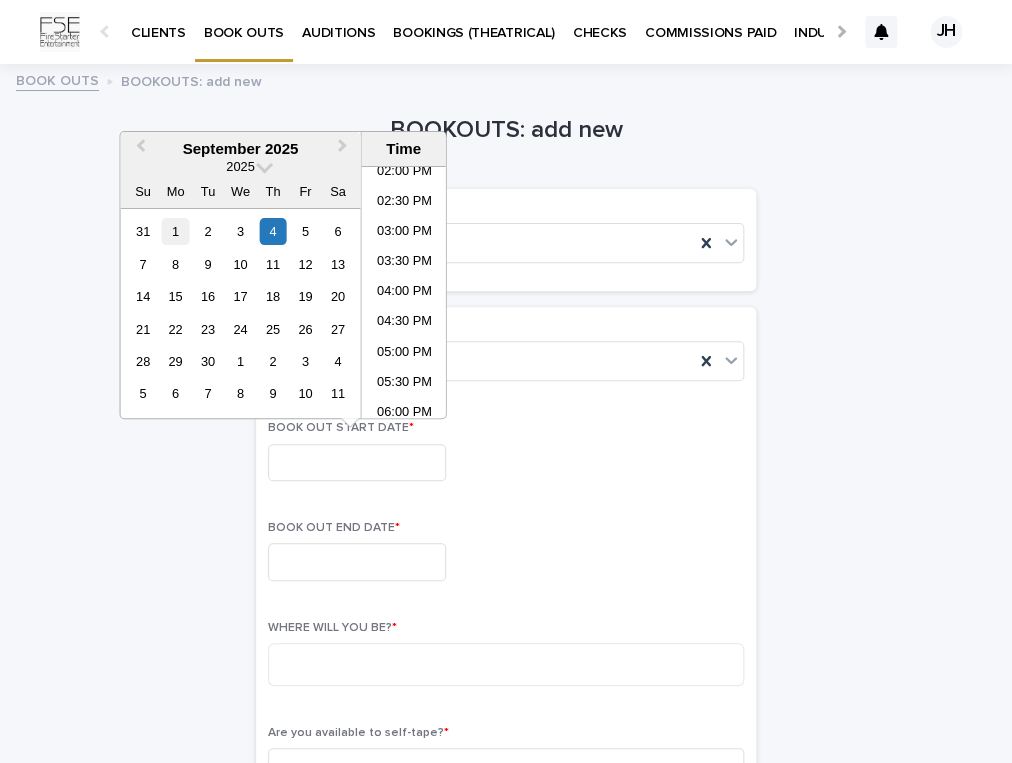 click on "1" at bounding box center (175, 231) 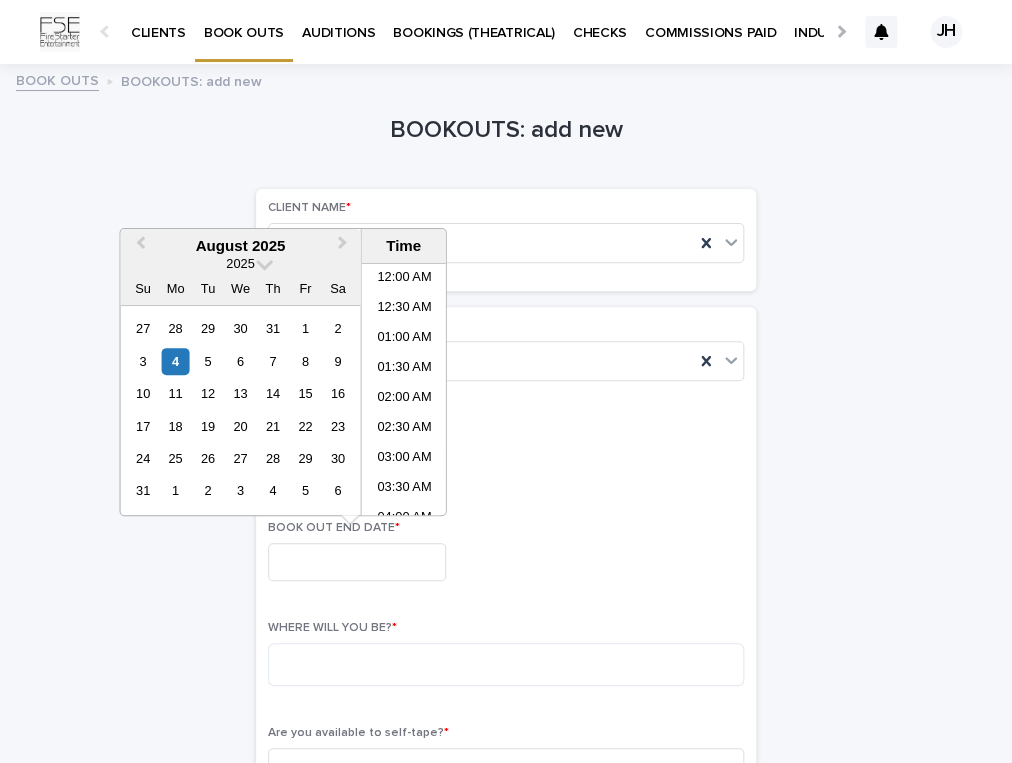 click at bounding box center [357, 561] 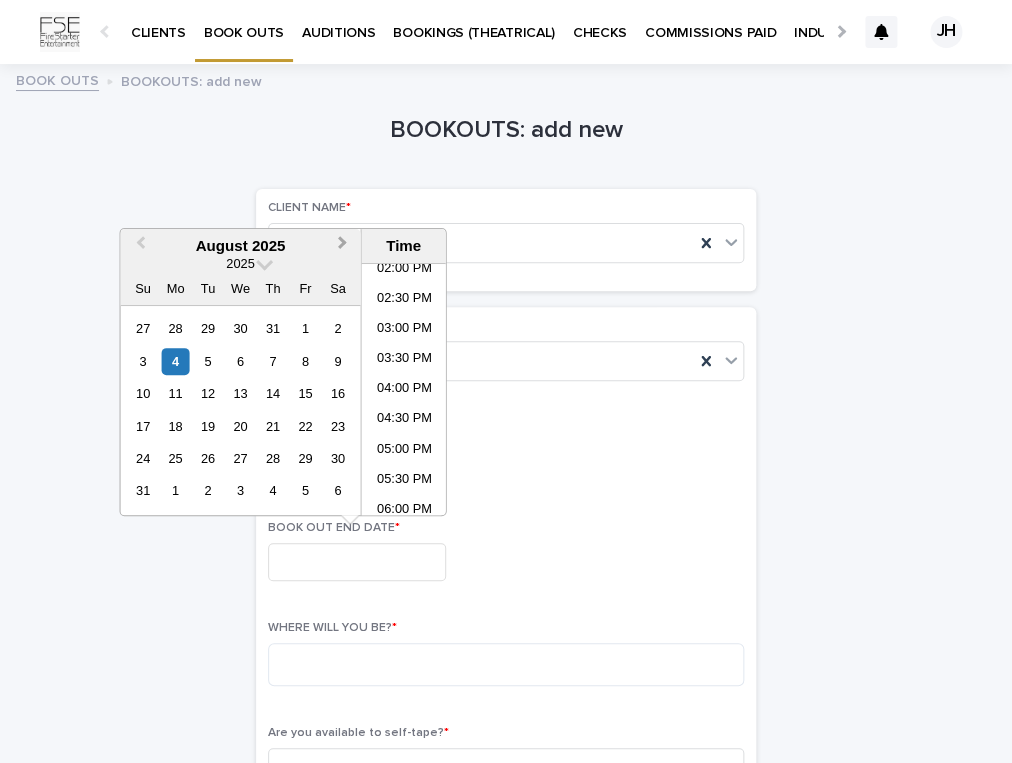 click on "Next Month" at bounding box center (343, 245) 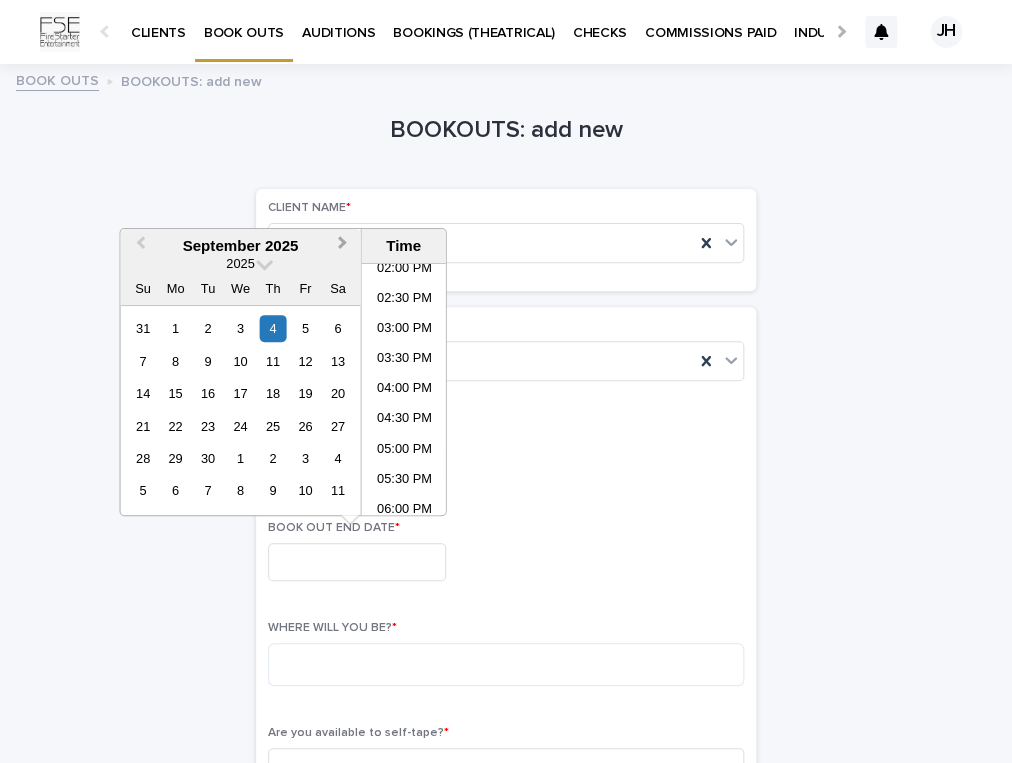 click on "Next Month" at bounding box center (343, 245) 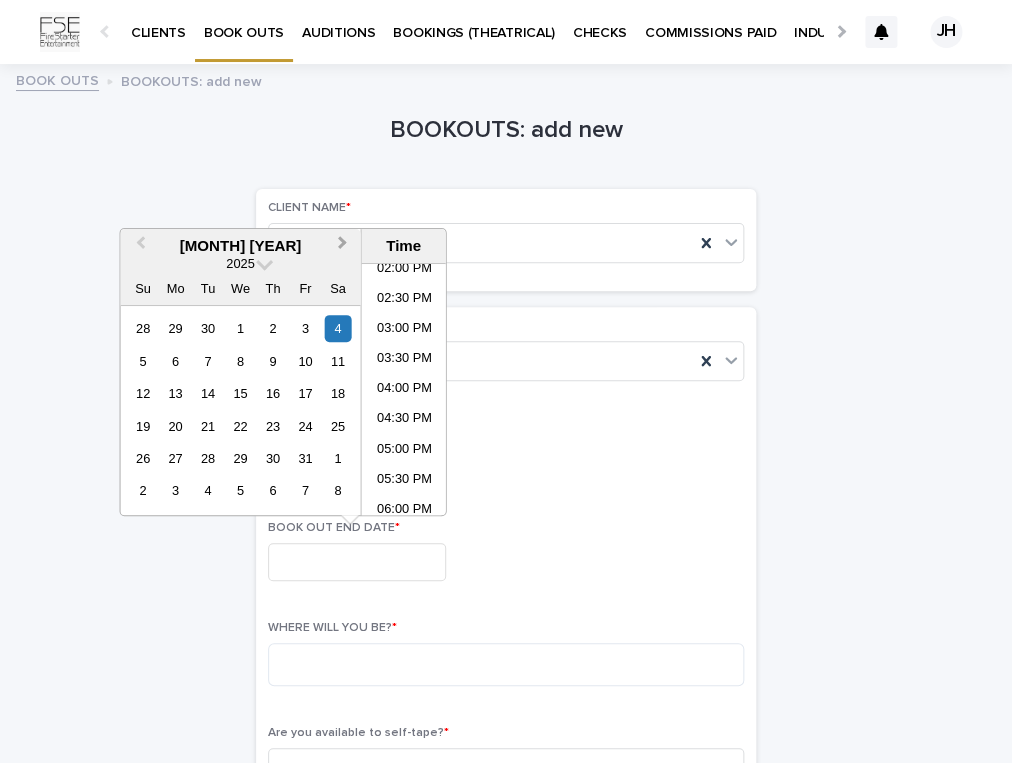 click on "Next Month" at bounding box center (343, 245) 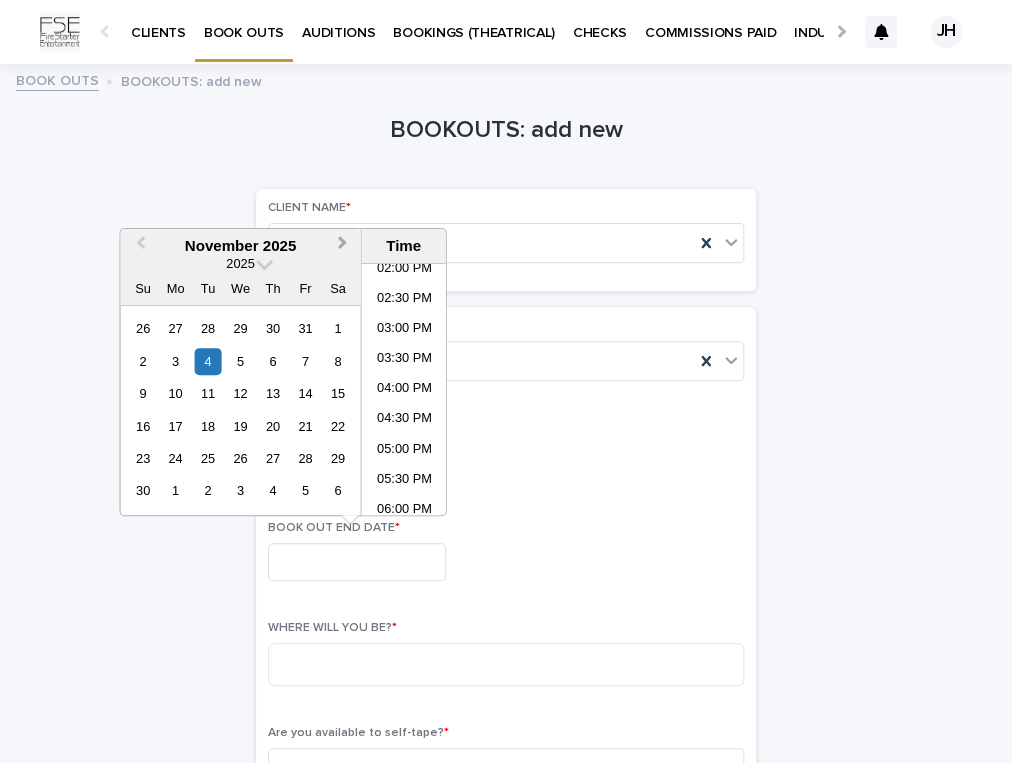 click on "Next Month" at bounding box center (343, 245) 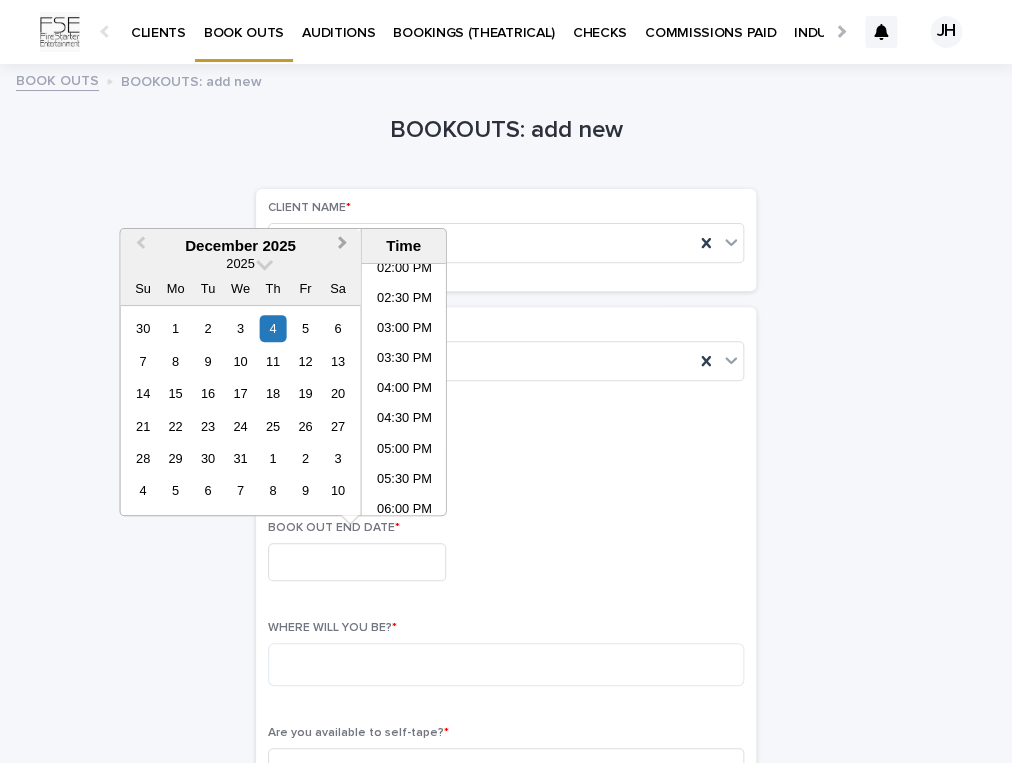 click on "Next Month" at bounding box center (343, 245) 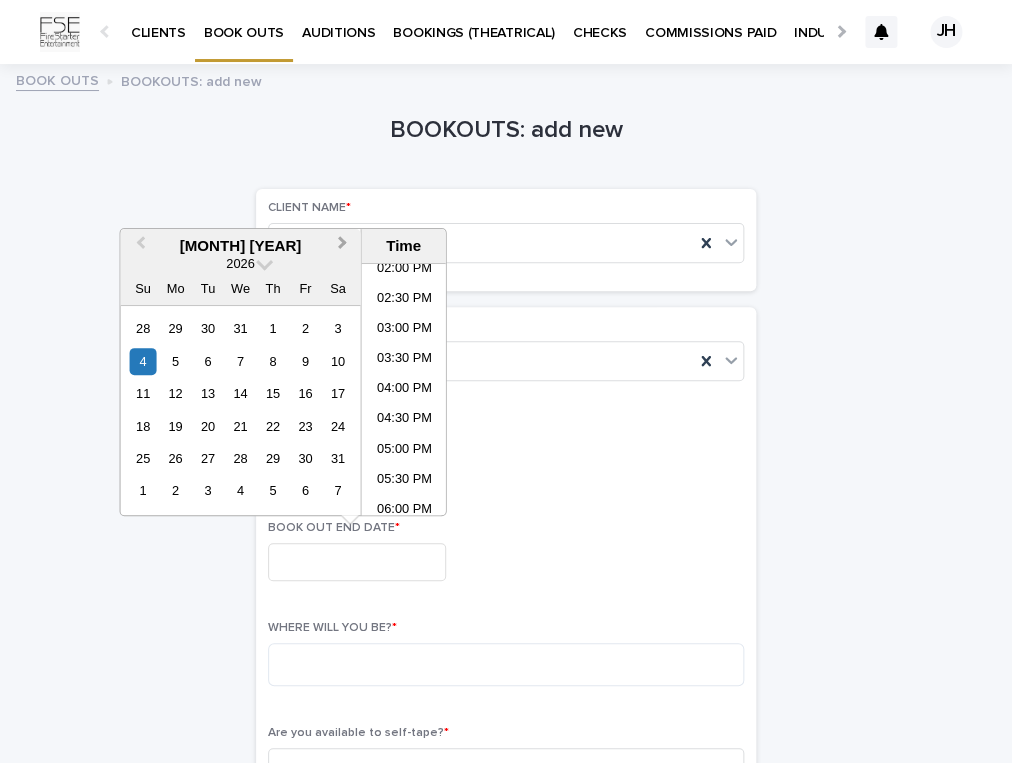 click on "Next Month" at bounding box center (343, 245) 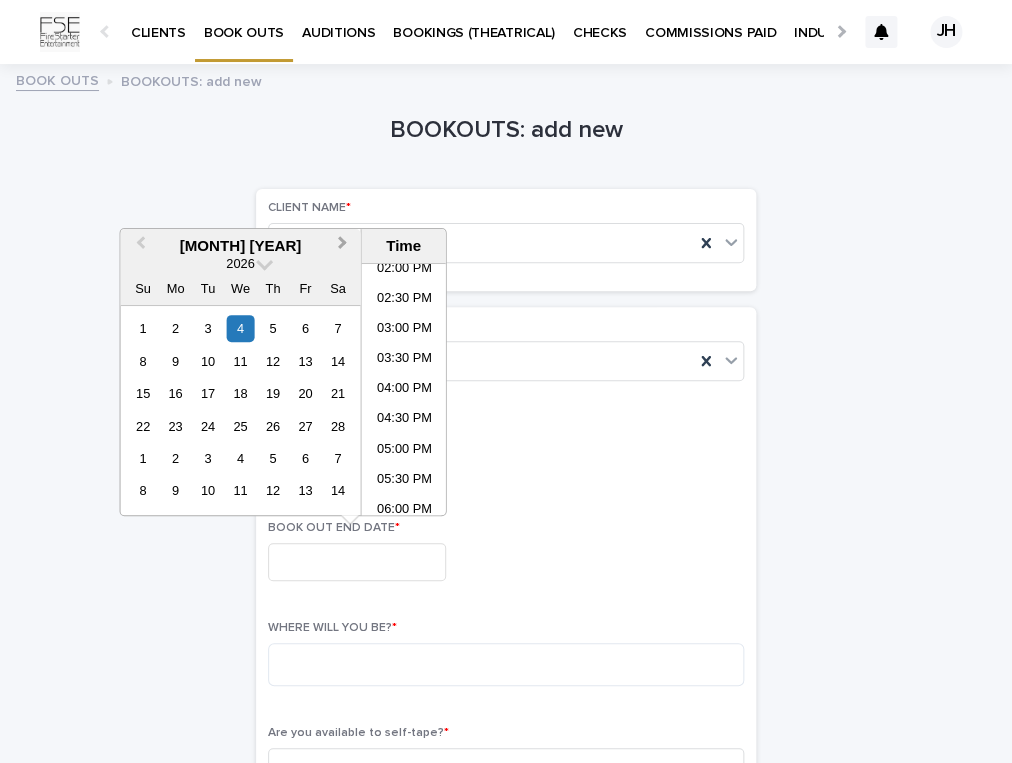 click on "Next Month" at bounding box center [343, 245] 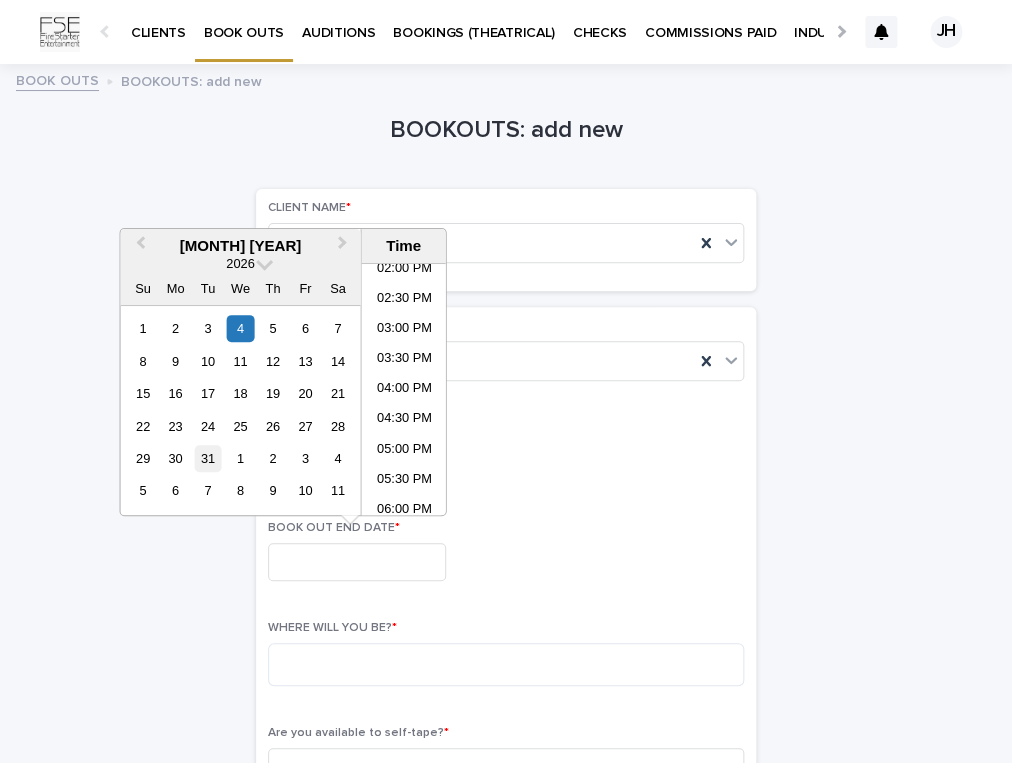 click on "31" at bounding box center [207, 458] 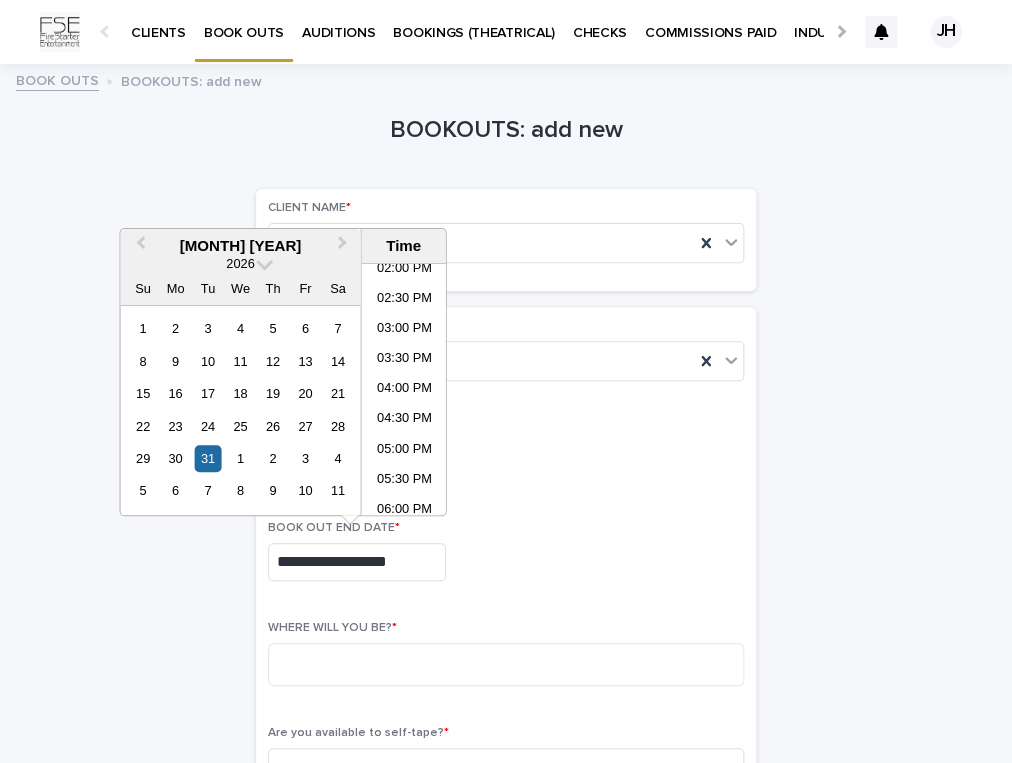 click on "**********" at bounding box center (506, 561) 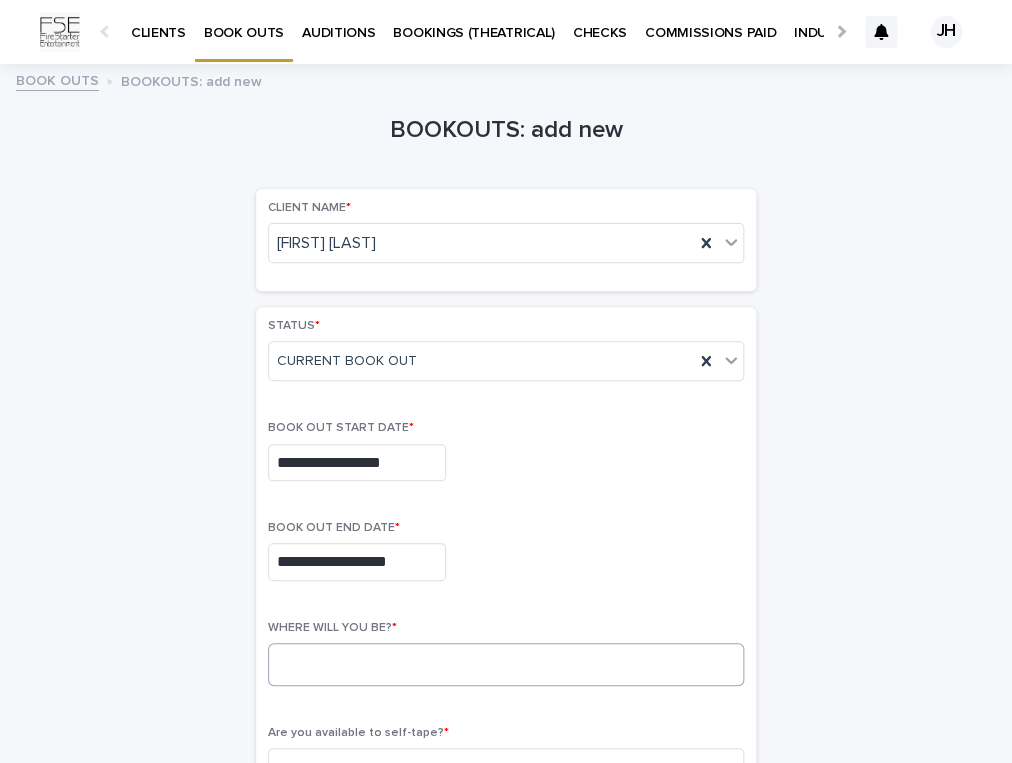 scroll, scrollTop: 60, scrollLeft: 0, axis: vertical 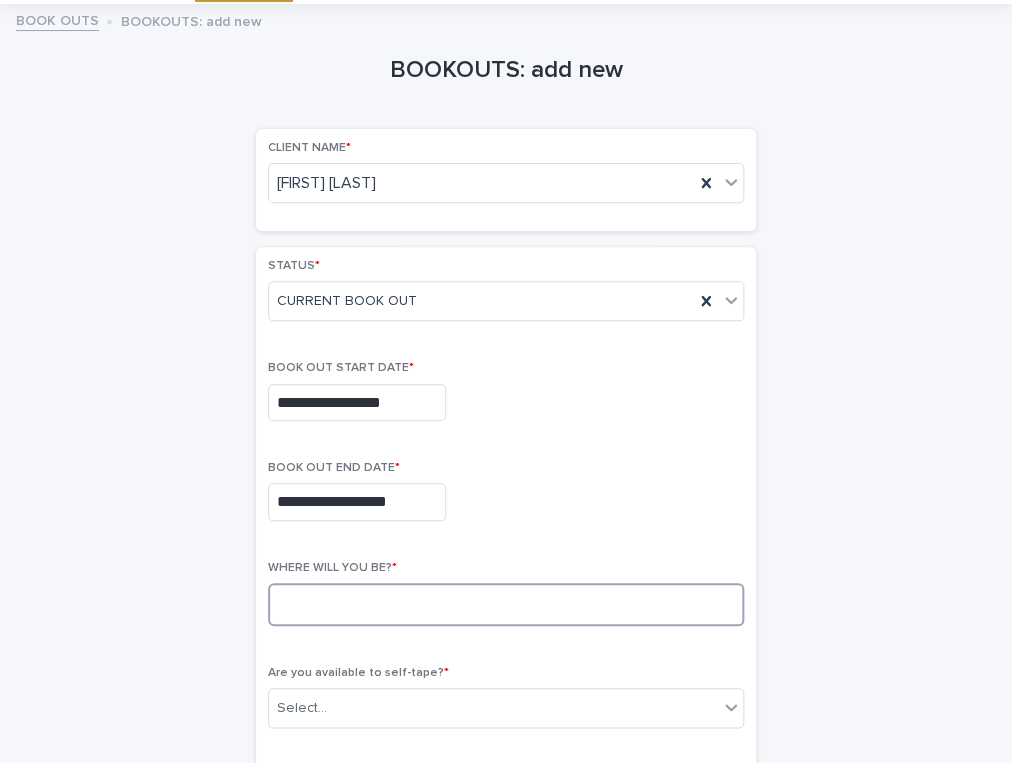 click at bounding box center [506, 604] 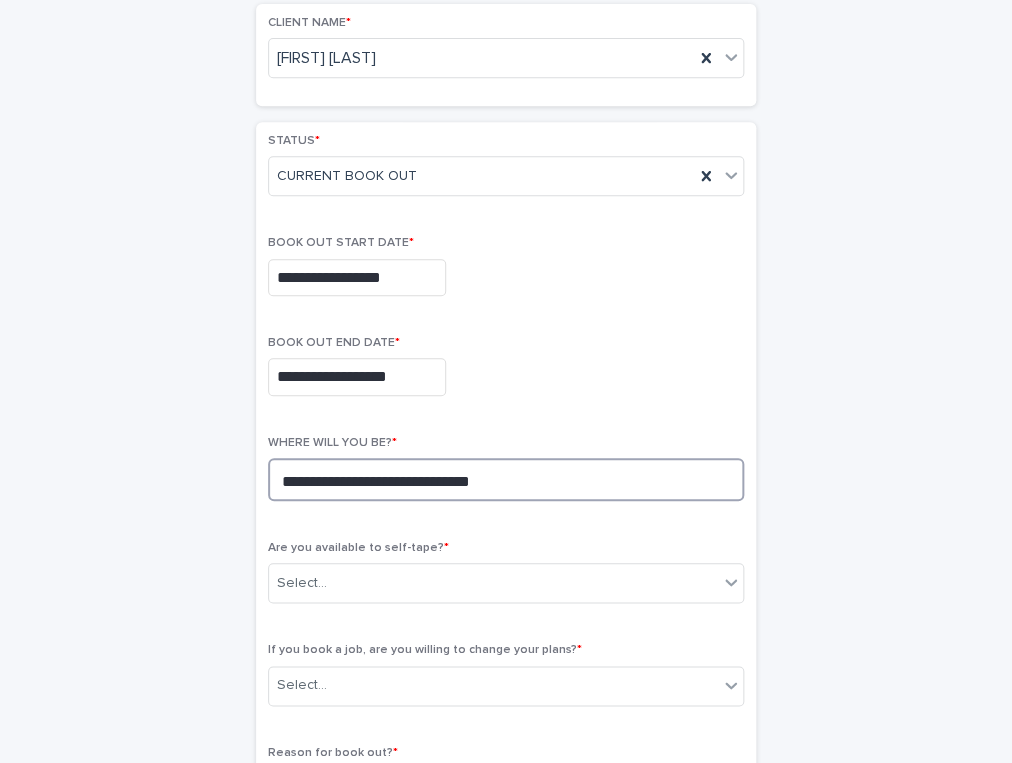scroll, scrollTop: 210, scrollLeft: 0, axis: vertical 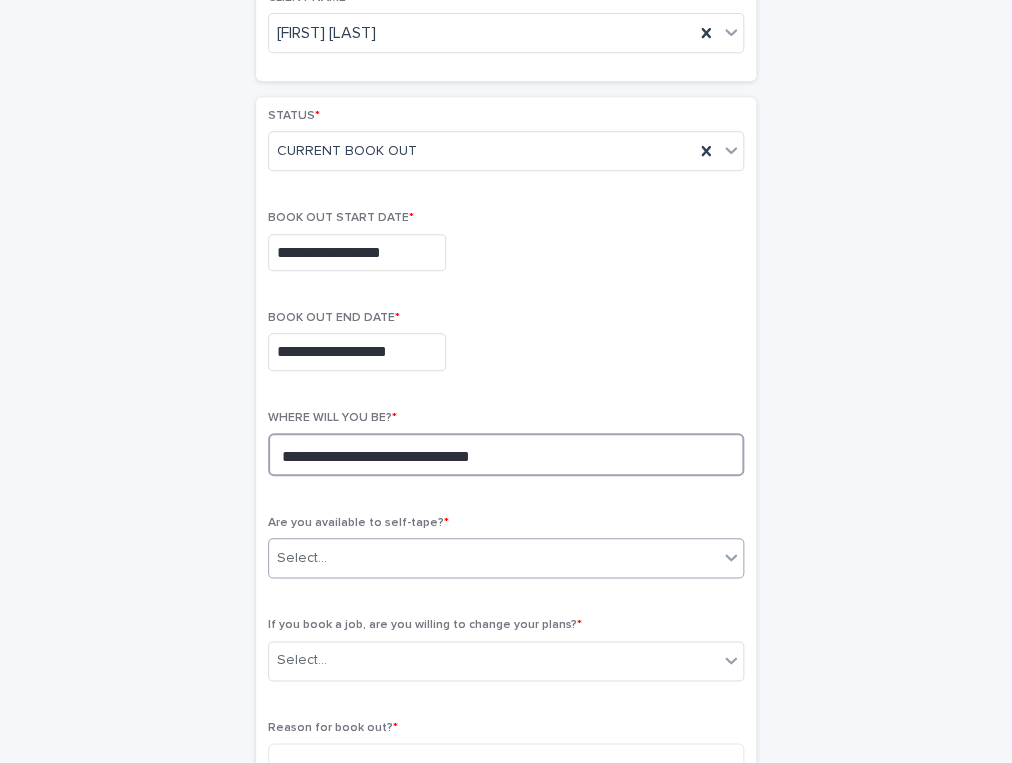 type on "**********" 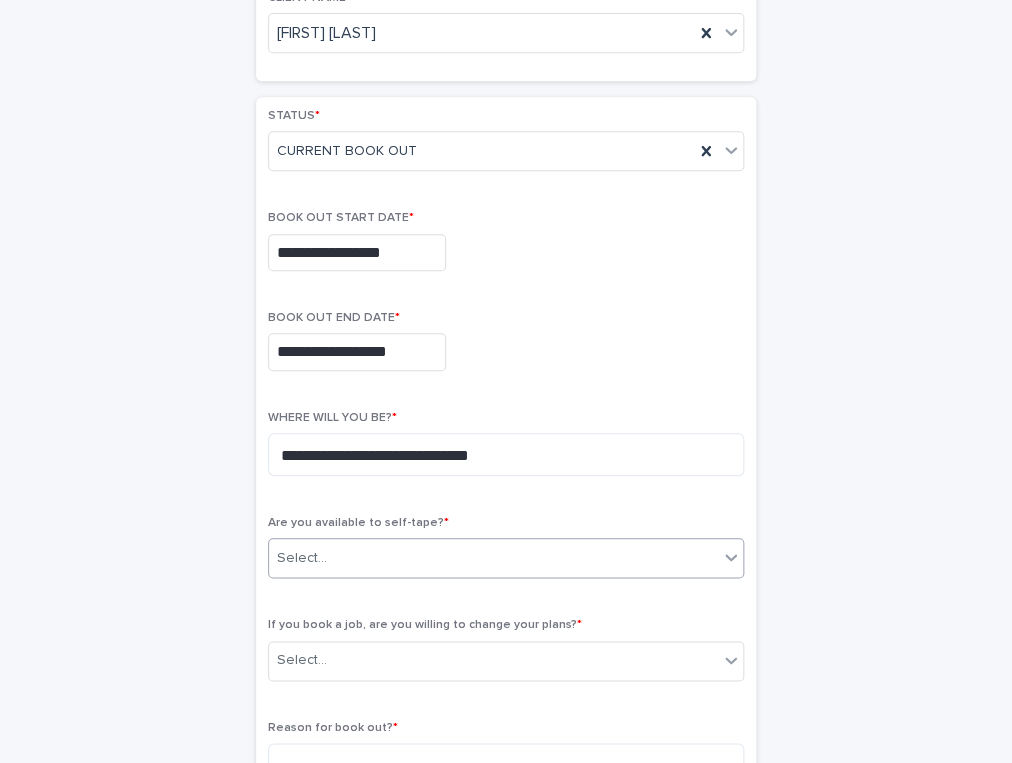 click on "Select..." at bounding box center [493, 558] 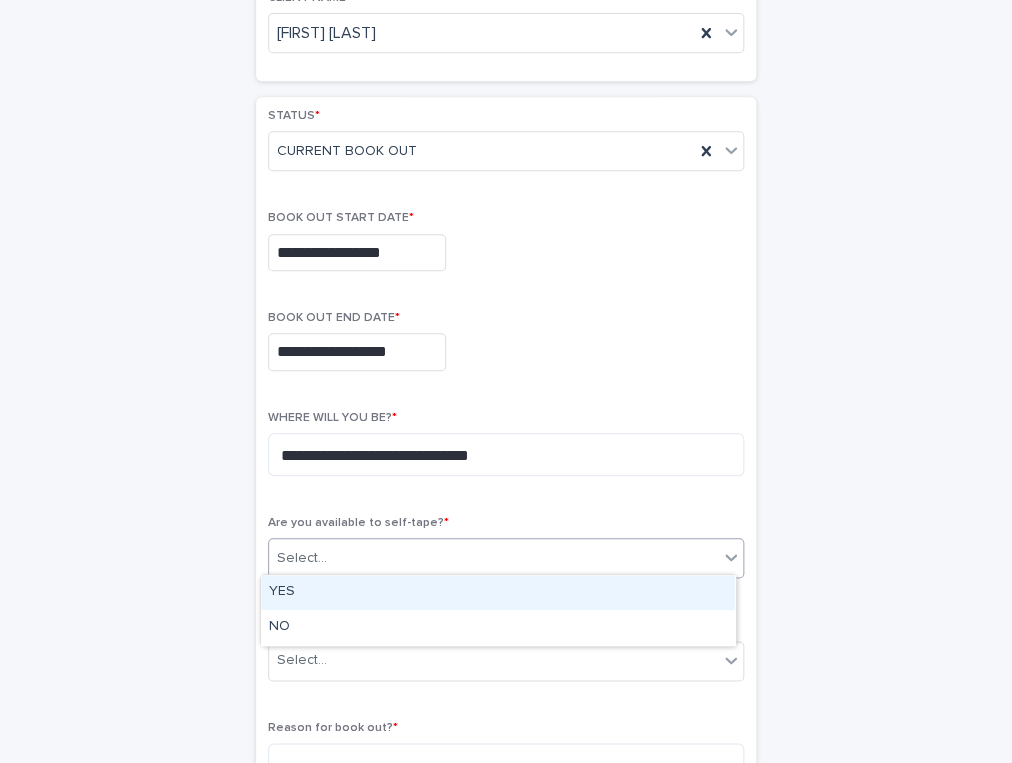 click on "YES" at bounding box center (498, 592) 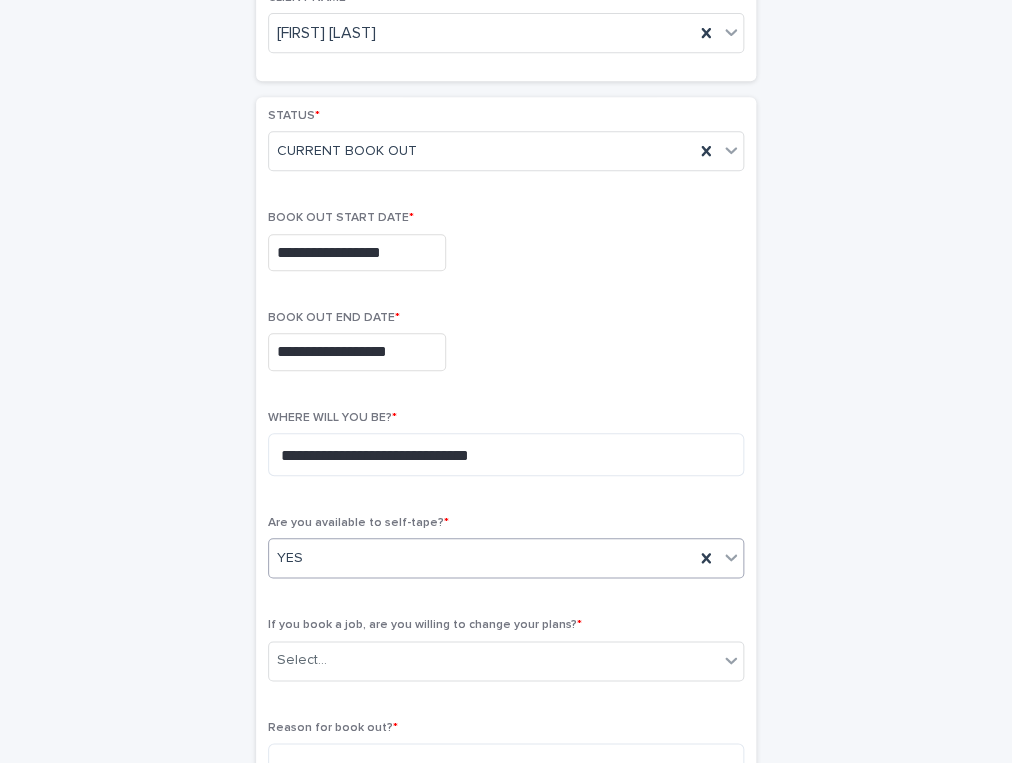 scroll, scrollTop: 210, scrollLeft: 0, axis: vertical 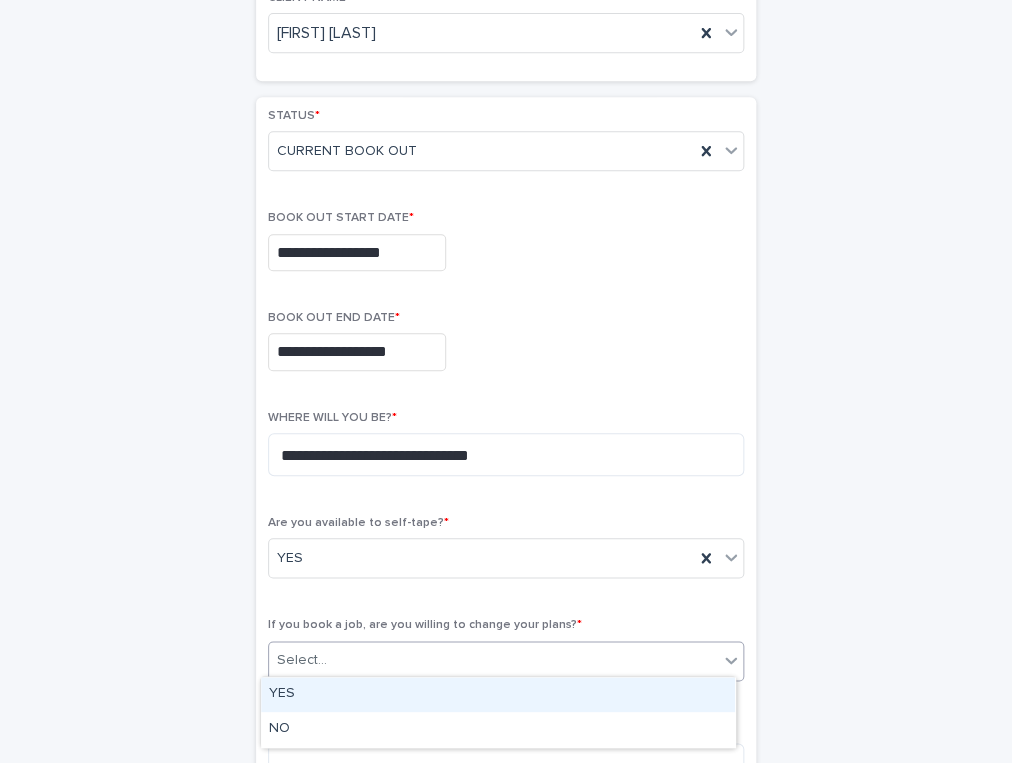 click on "Select..." at bounding box center [493, 660] 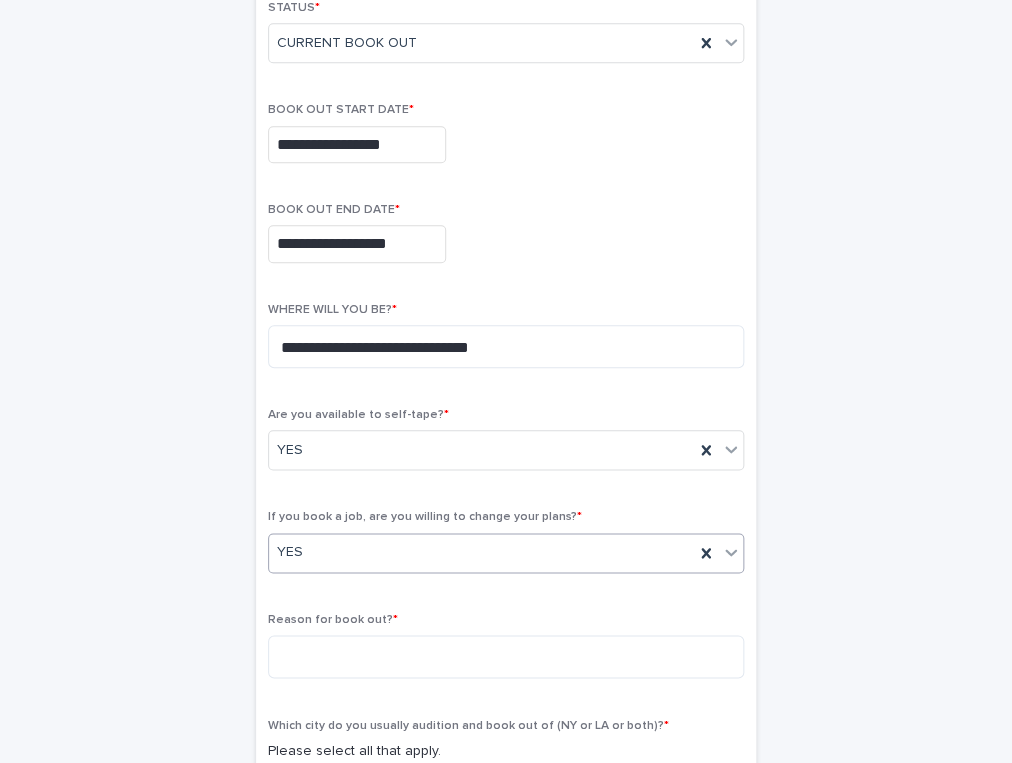 scroll, scrollTop: 334, scrollLeft: 0, axis: vertical 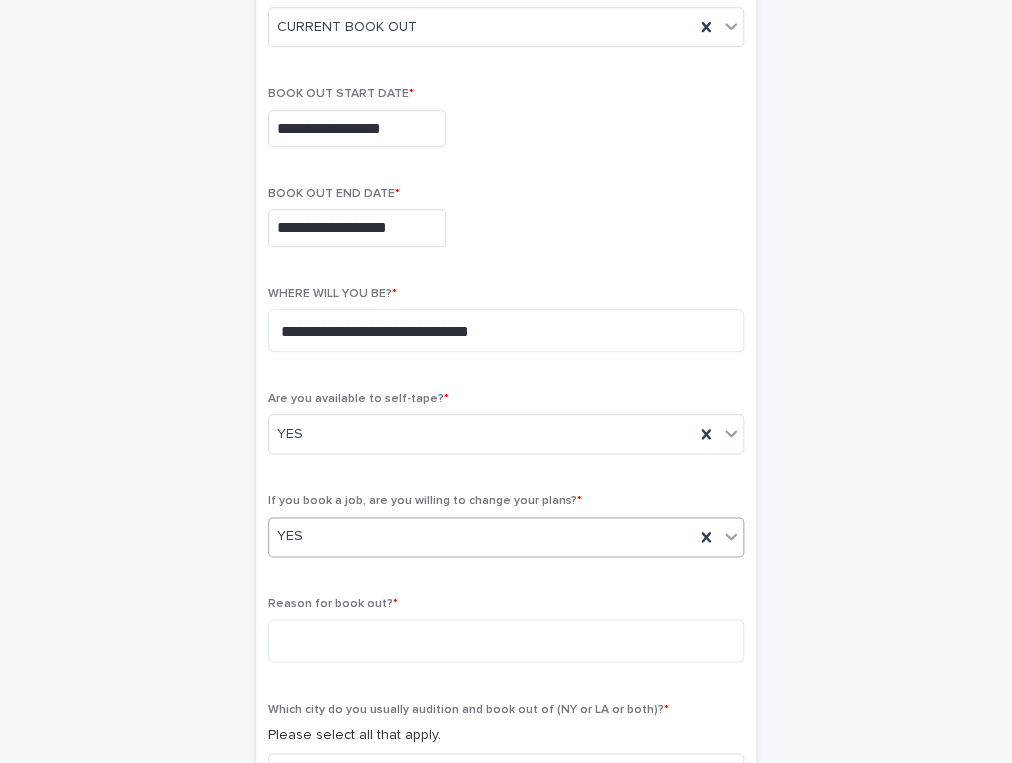 click on "YES" at bounding box center [481, 536] 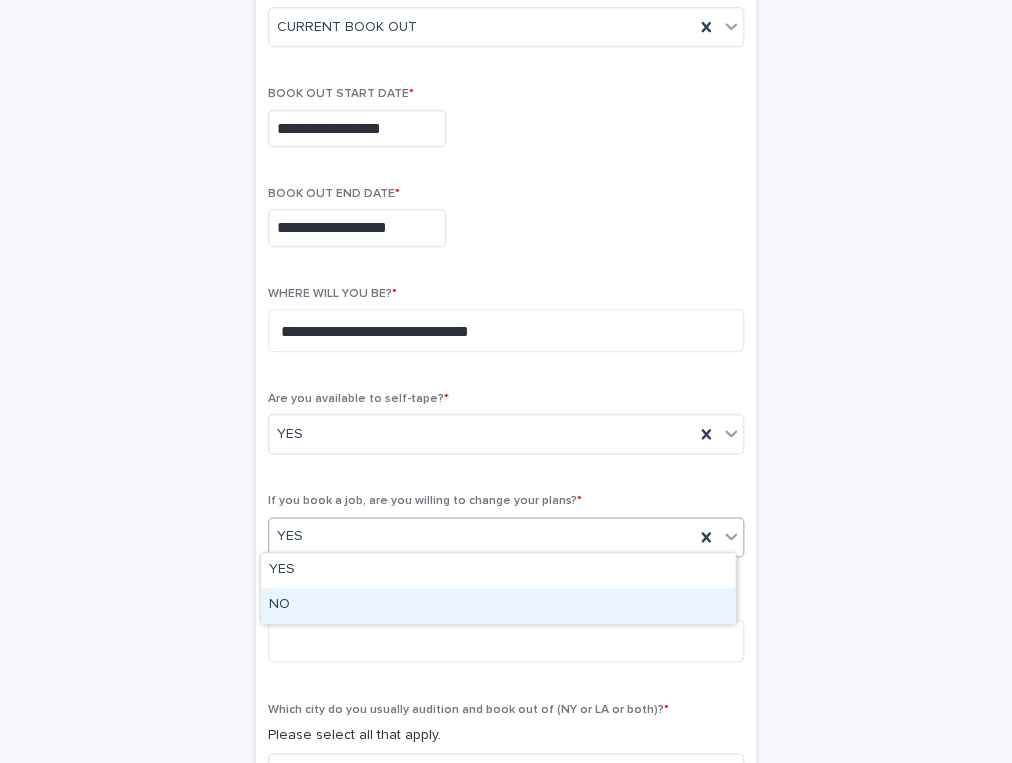 click on "NO" at bounding box center (498, 605) 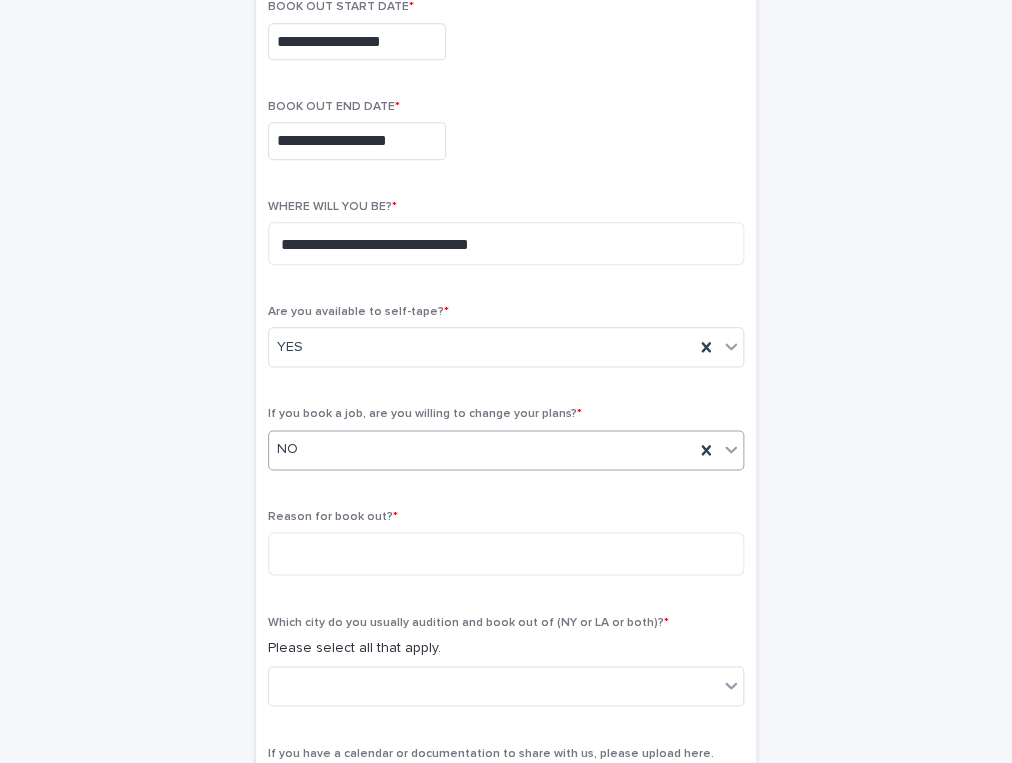 scroll, scrollTop: 434, scrollLeft: 0, axis: vertical 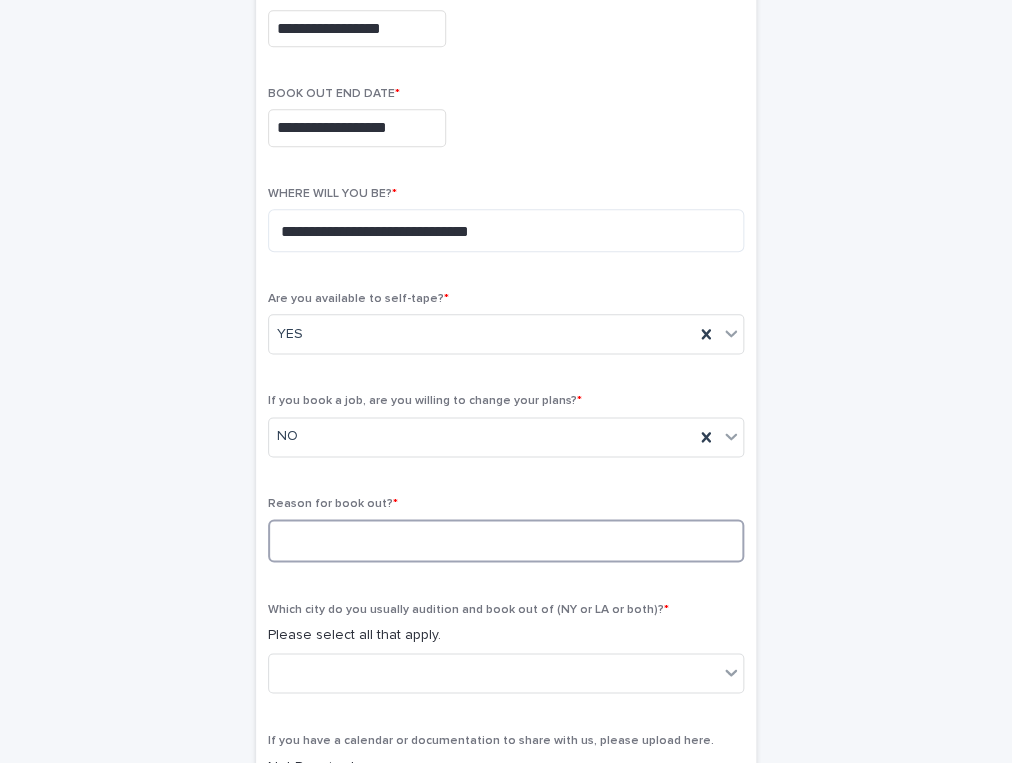 click at bounding box center (506, 540) 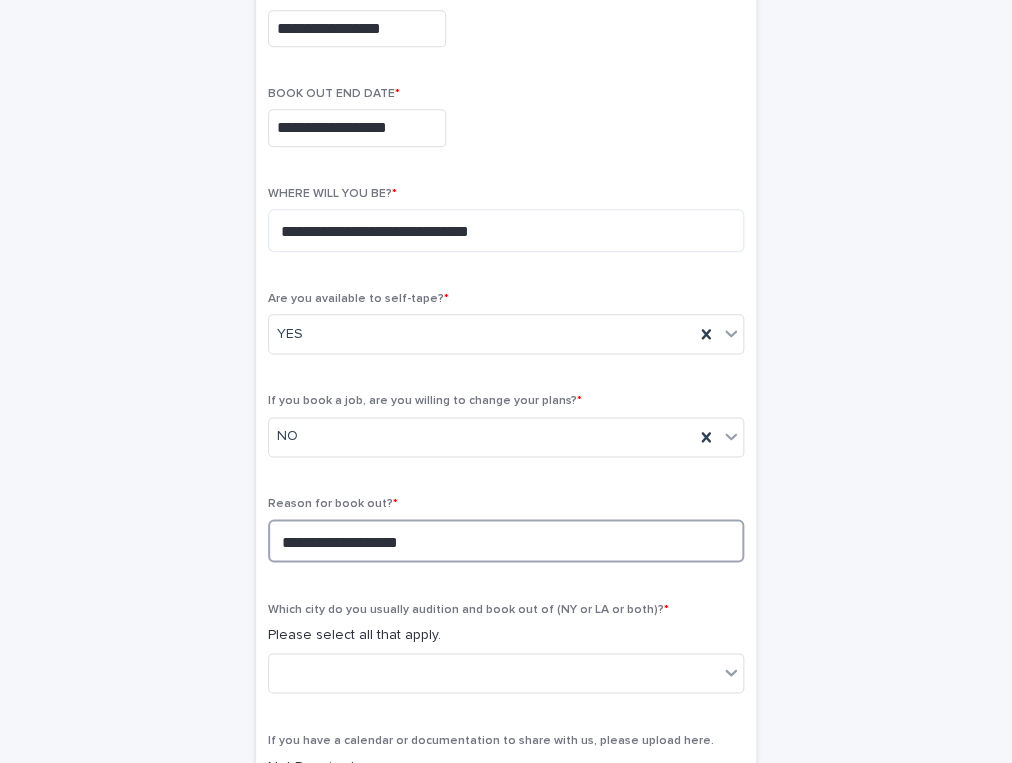 scroll, scrollTop: 535, scrollLeft: 0, axis: vertical 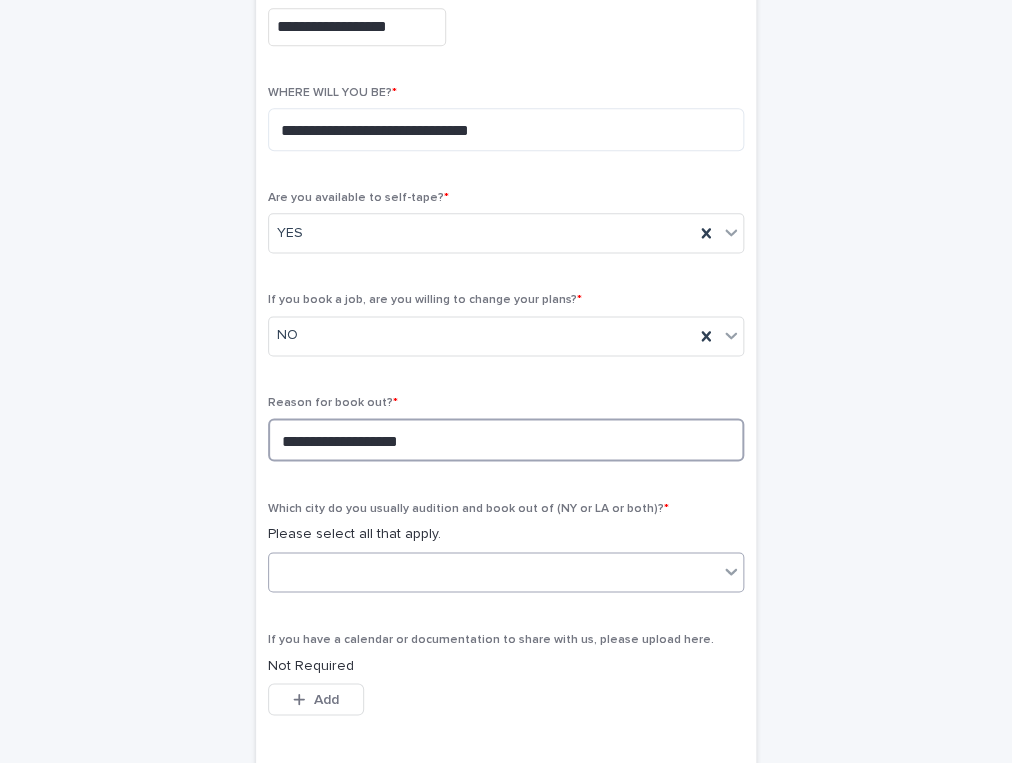 type on "**********" 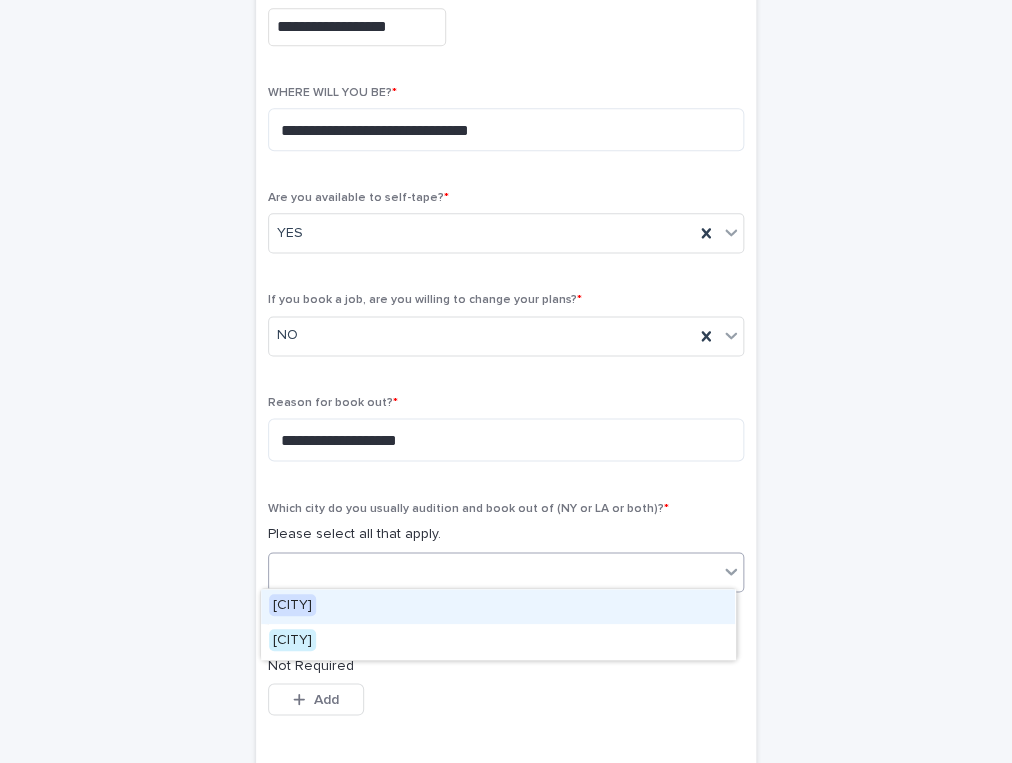 click at bounding box center [493, 572] 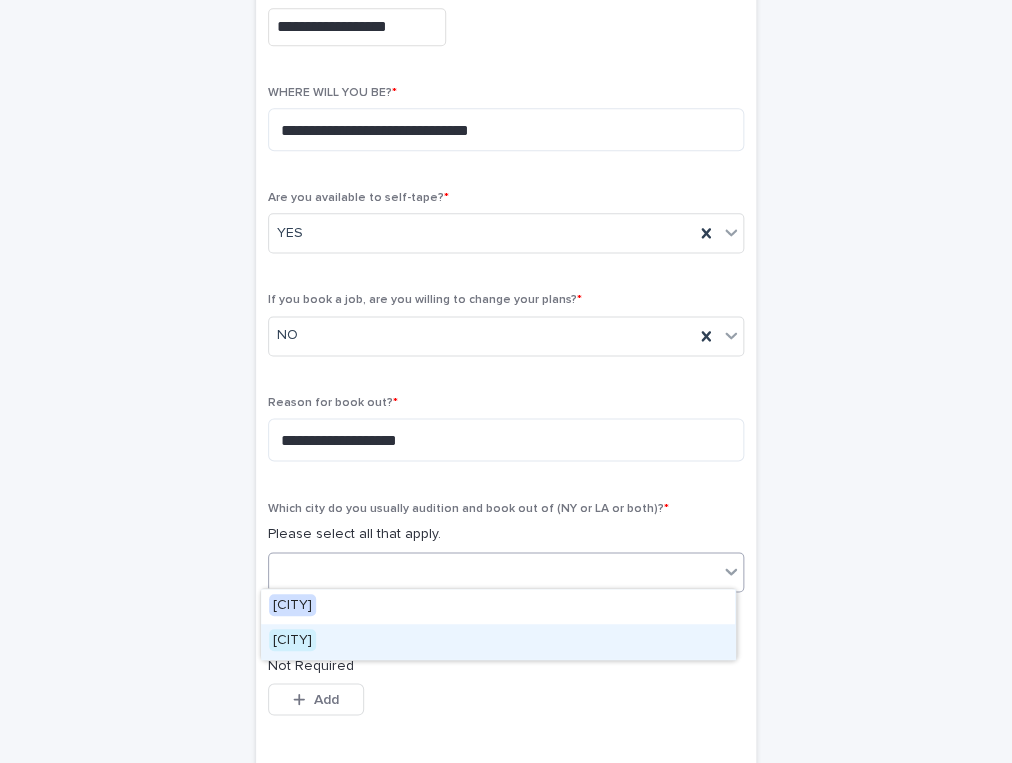 click on "[CITY]" at bounding box center [498, 641] 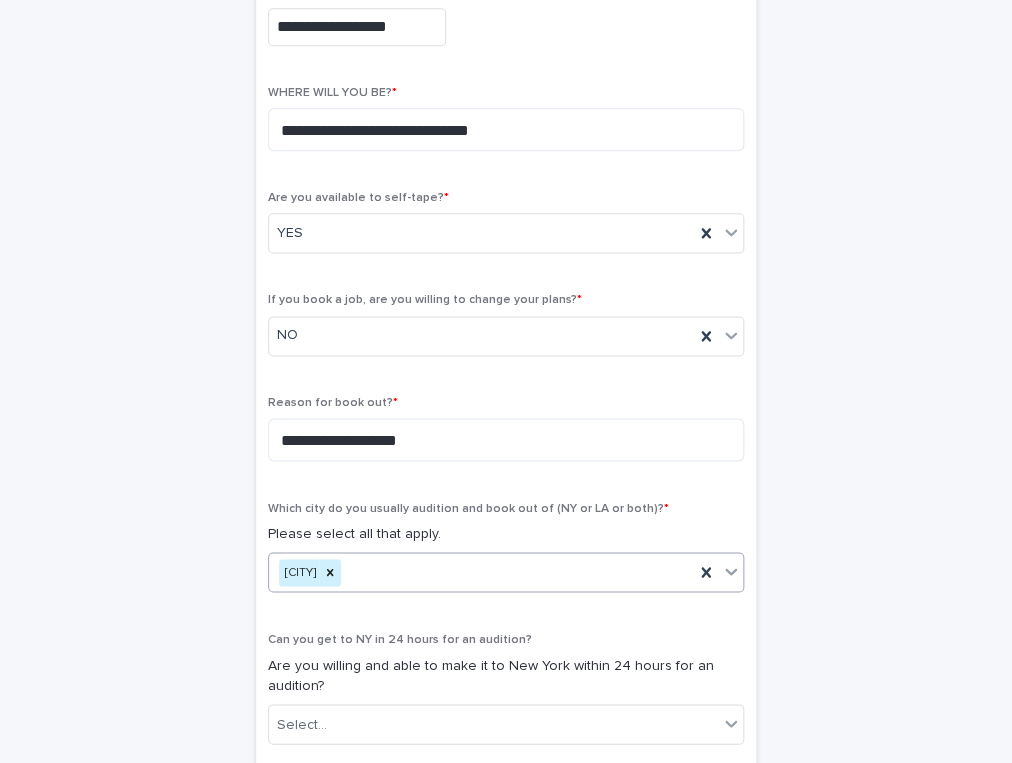 scroll, scrollTop: 751, scrollLeft: 0, axis: vertical 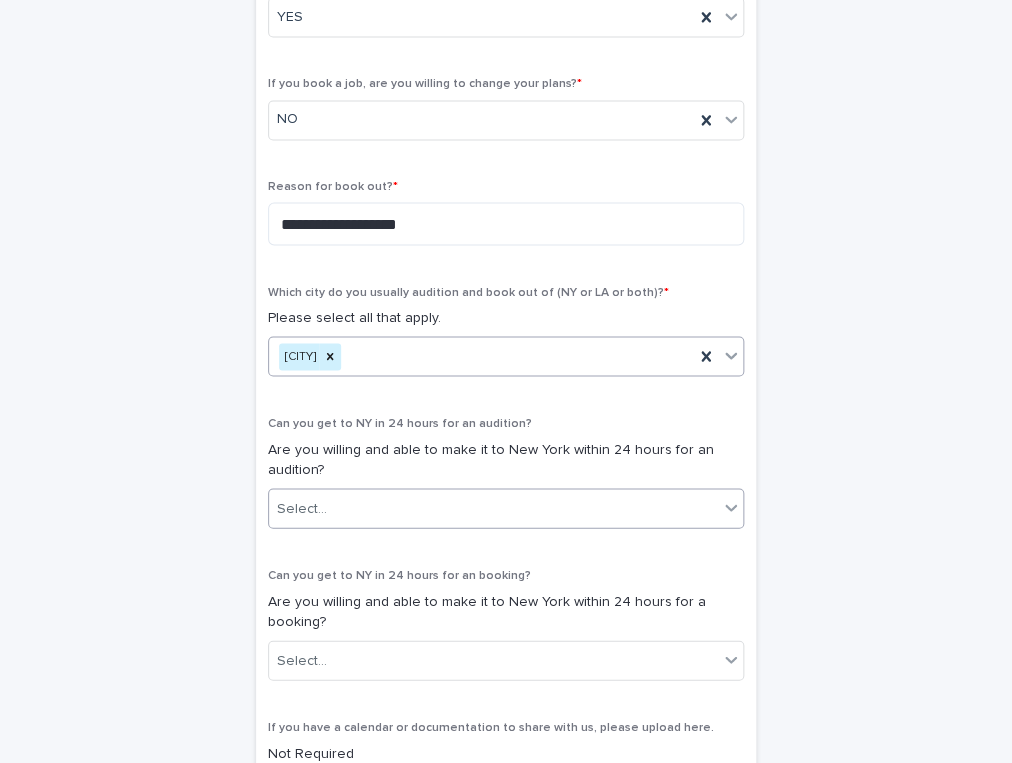 click on "Select..." at bounding box center (493, 508) 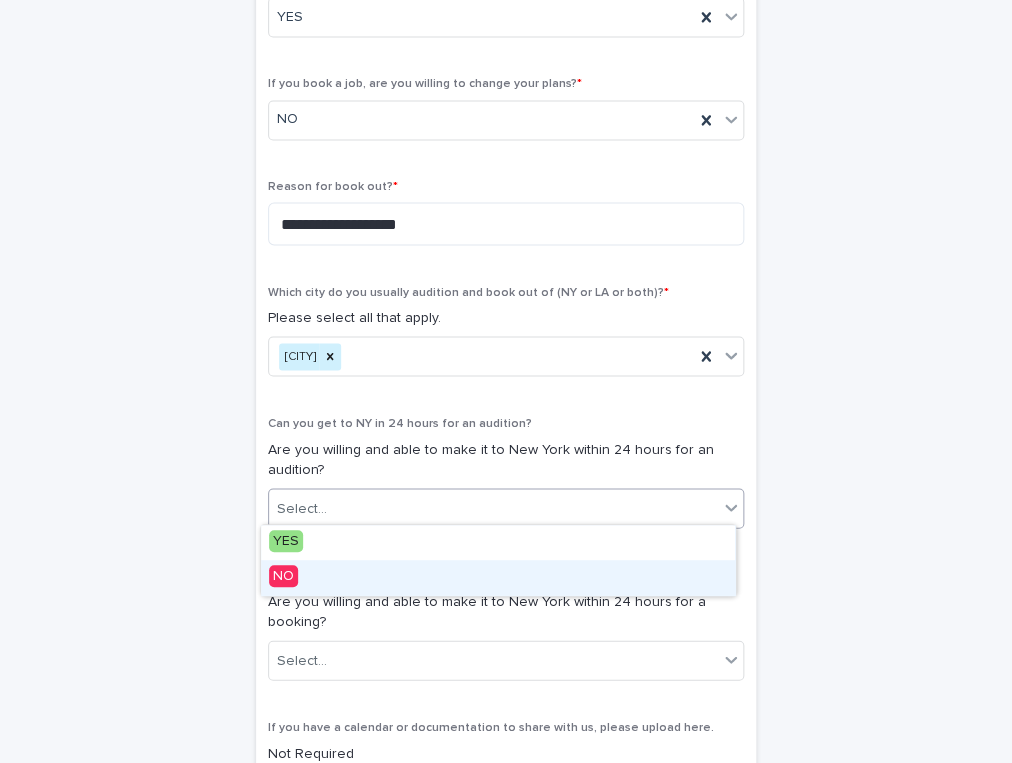 click on "NO" at bounding box center [498, 577] 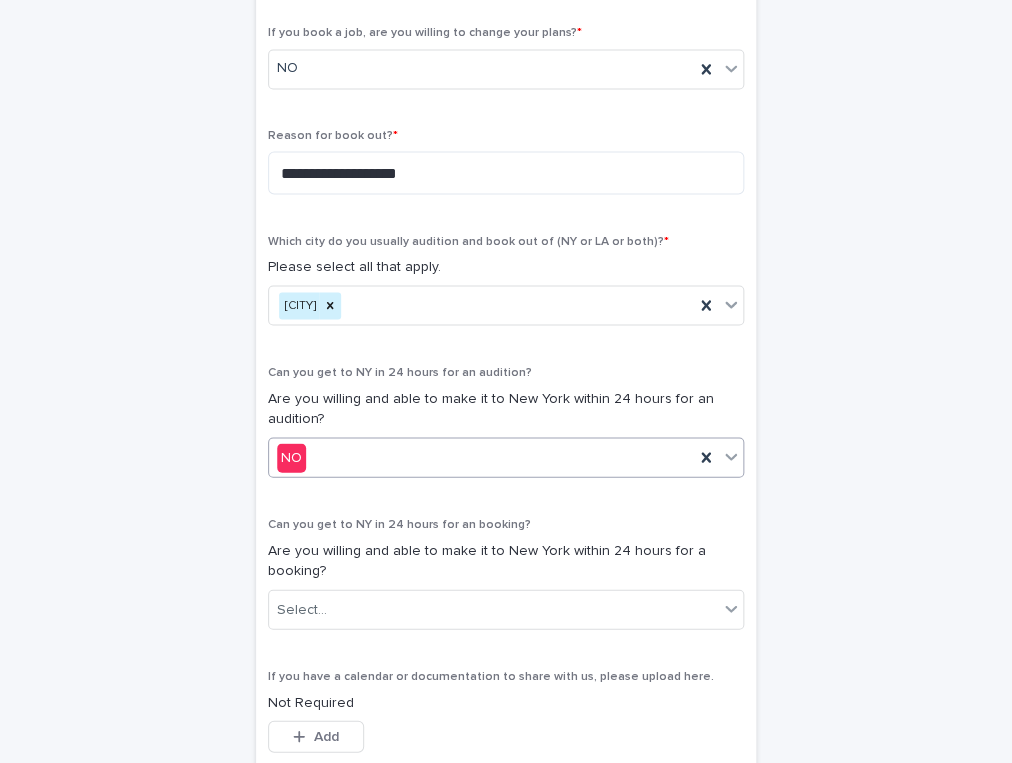 scroll, scrollTop: 803, scrollLeft: 0, axis: vertical 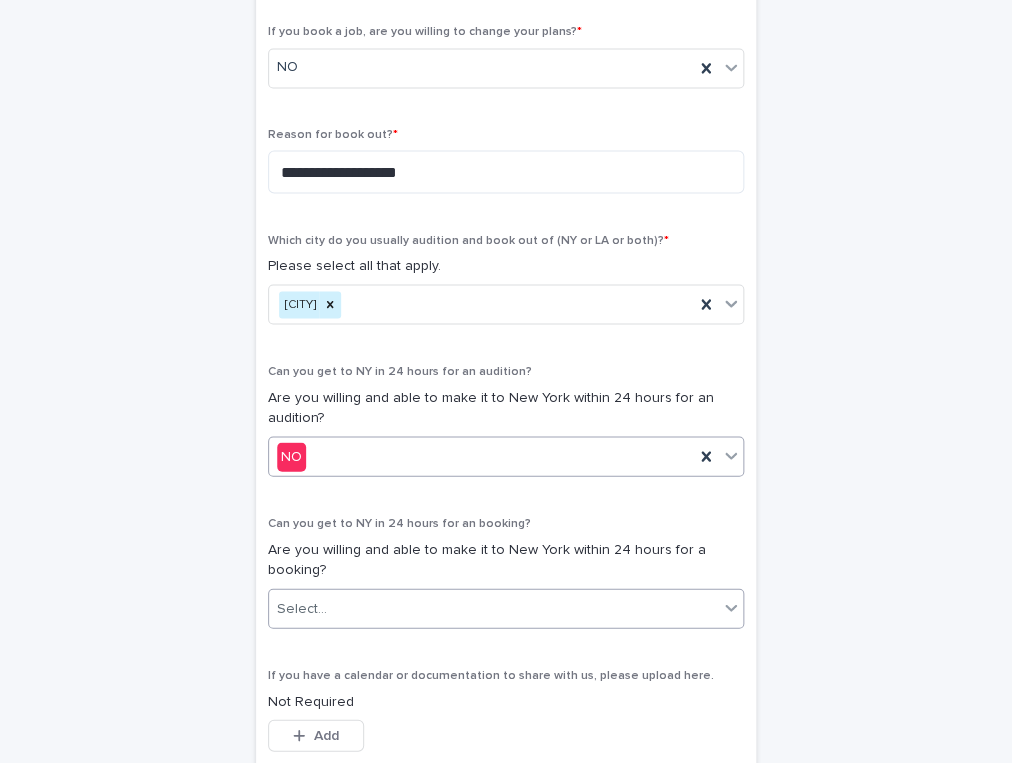 click on "Select..." at bounding box center (493, 608) 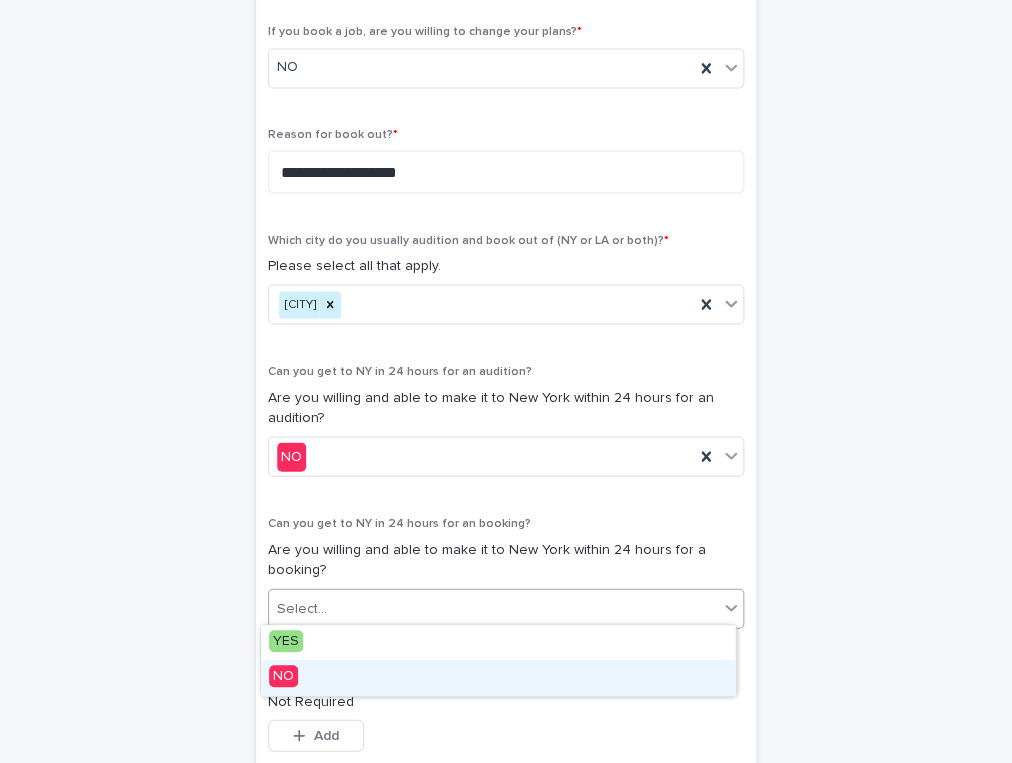 click on "NO" at bounding box center [498, 677] 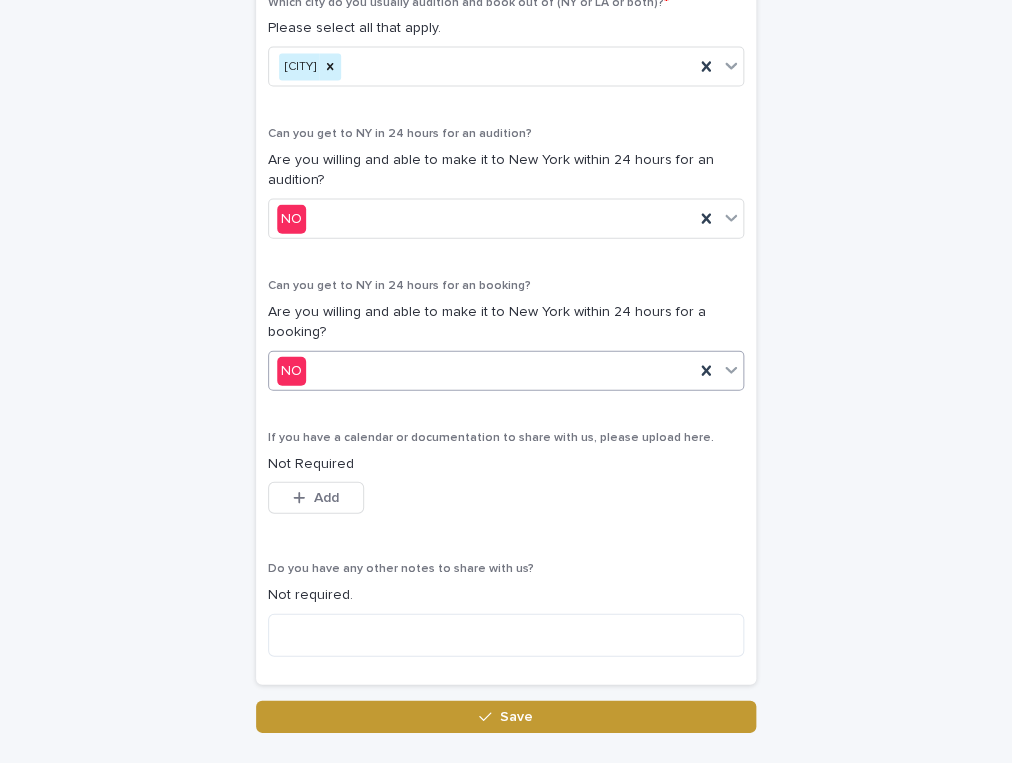 scroll, scrollTop: 1044, scrollLeft: 0, axis: vertical 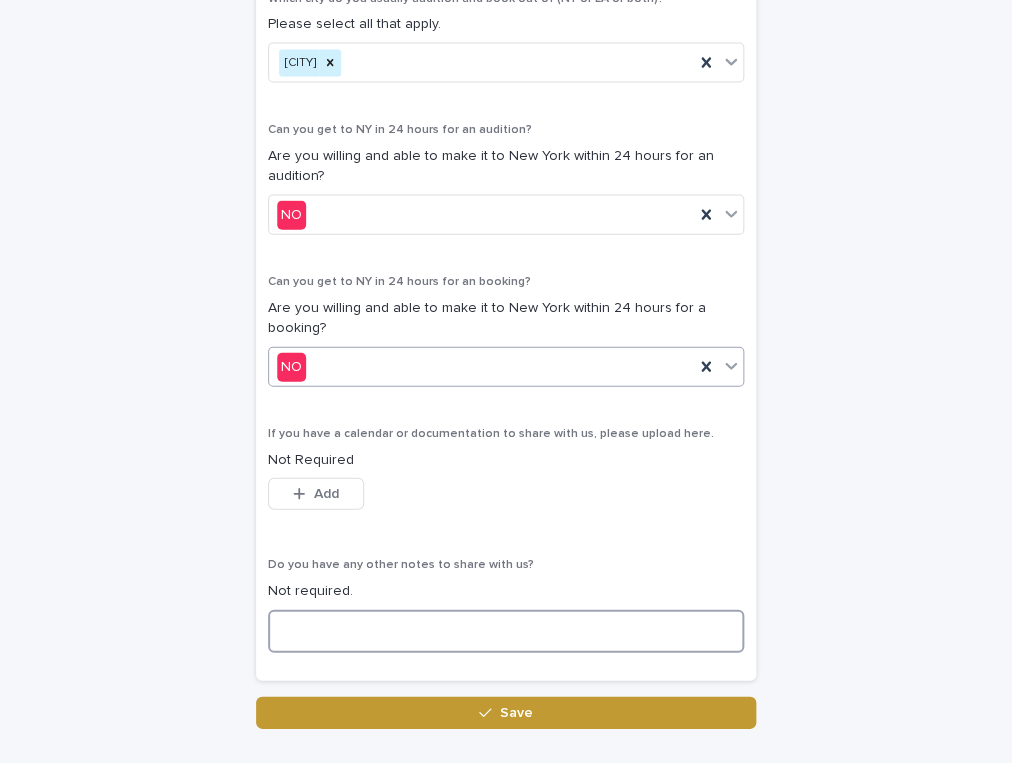 click at bounding box center [506, 631] 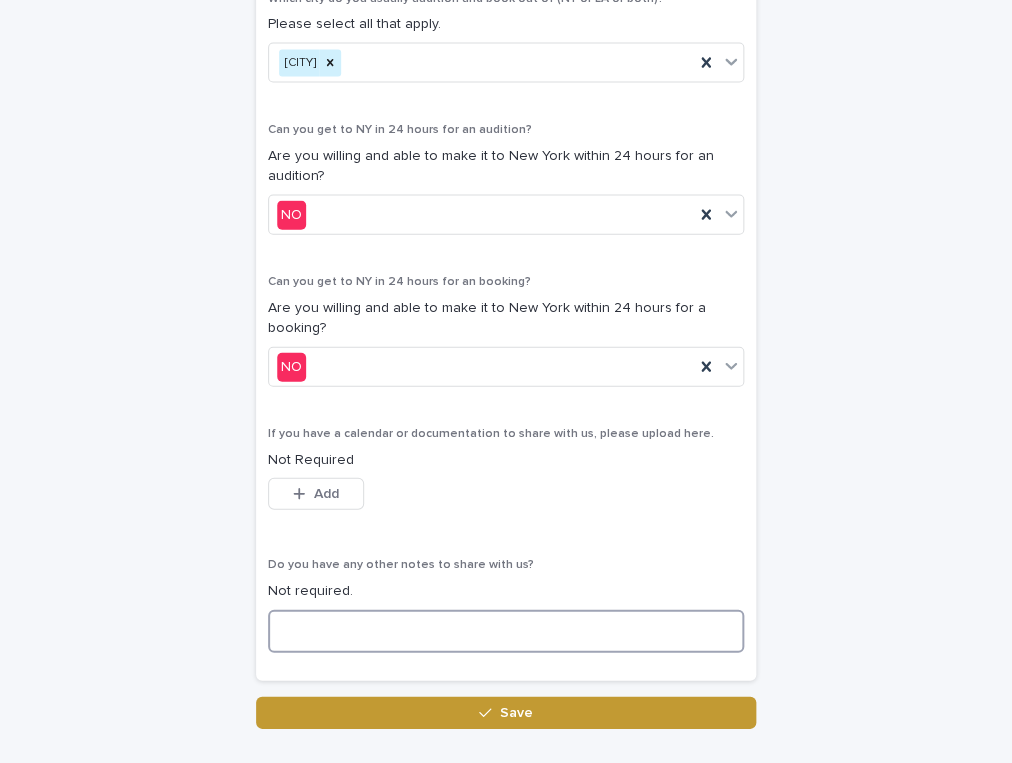 type on "*" 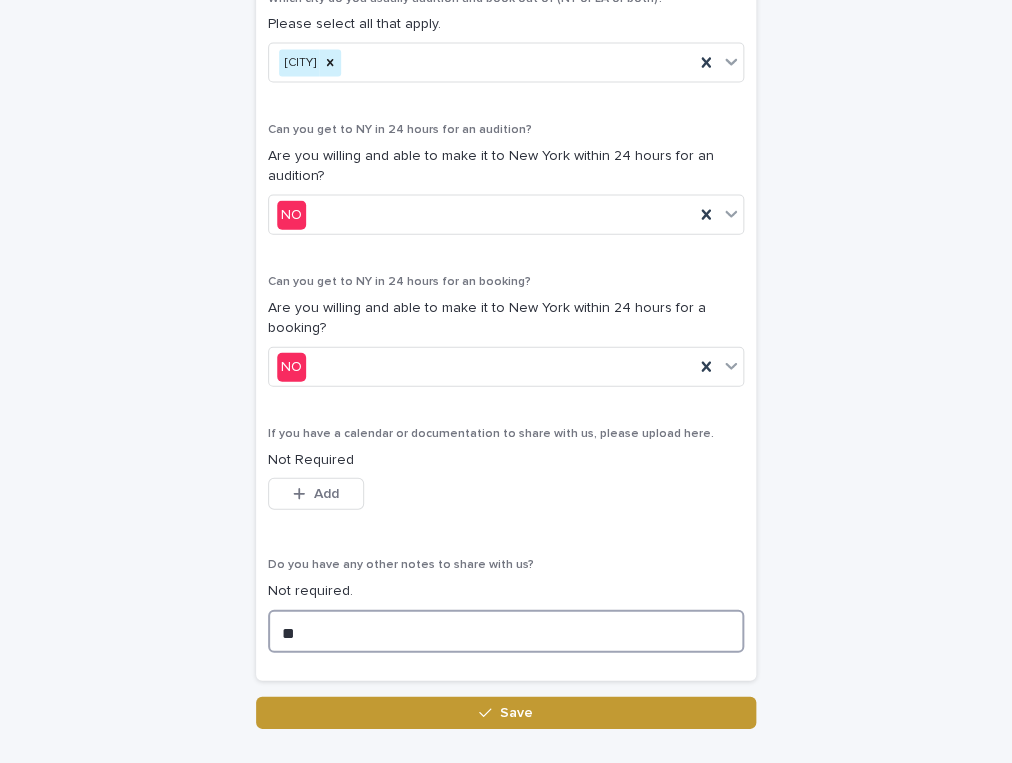 type on "*" 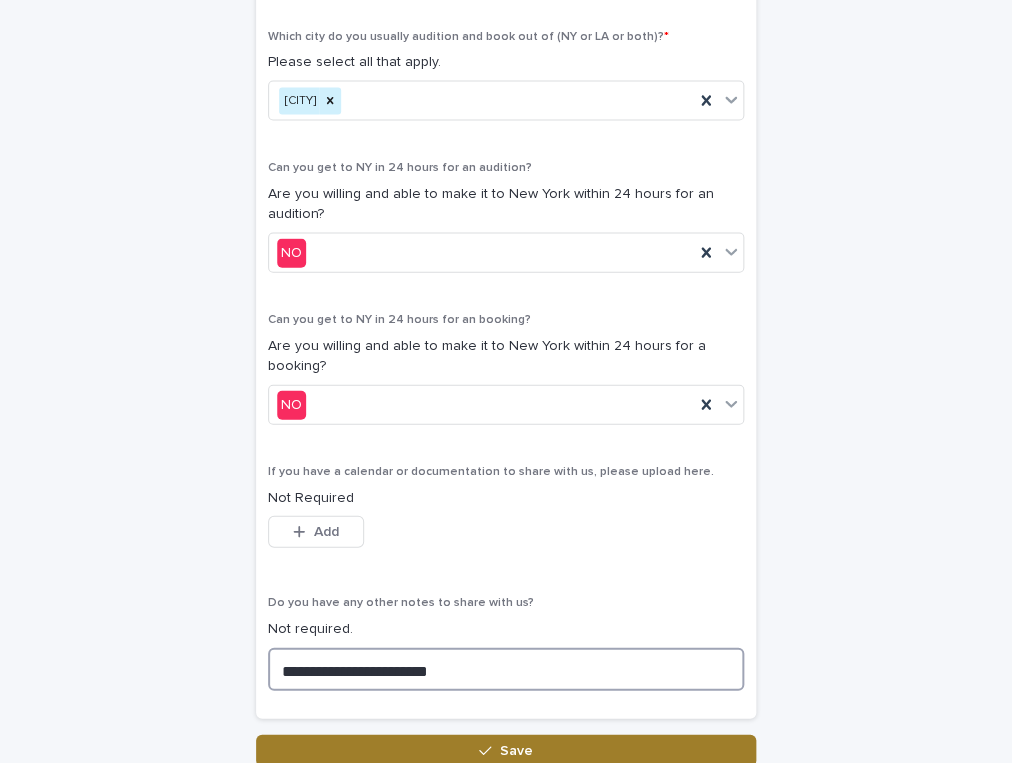 scroll, scrollTop: 1109, scrollLeft: 0, axis: vertical 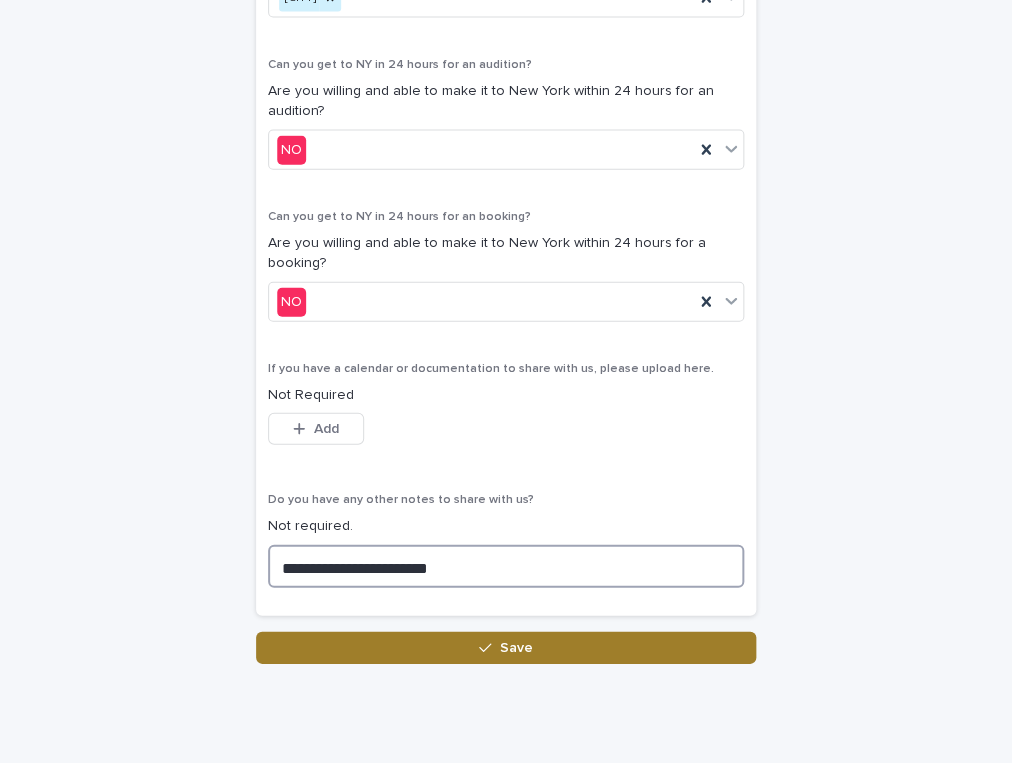 type on "**********" 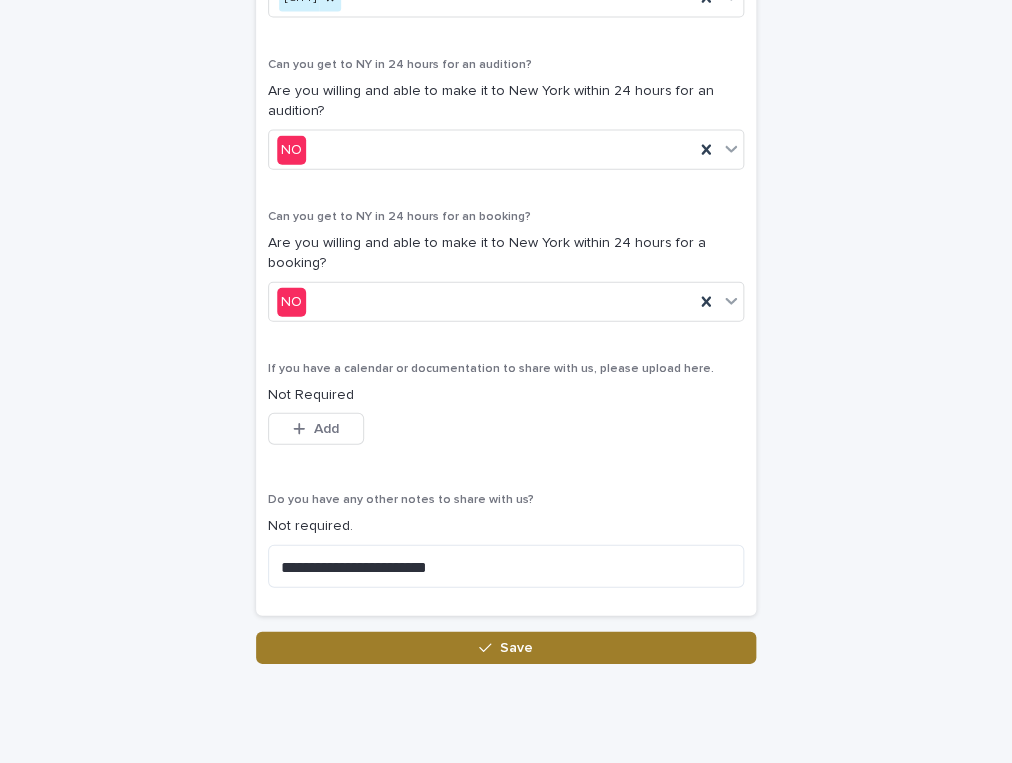 click on "Save" at bounding box center (506, 648) 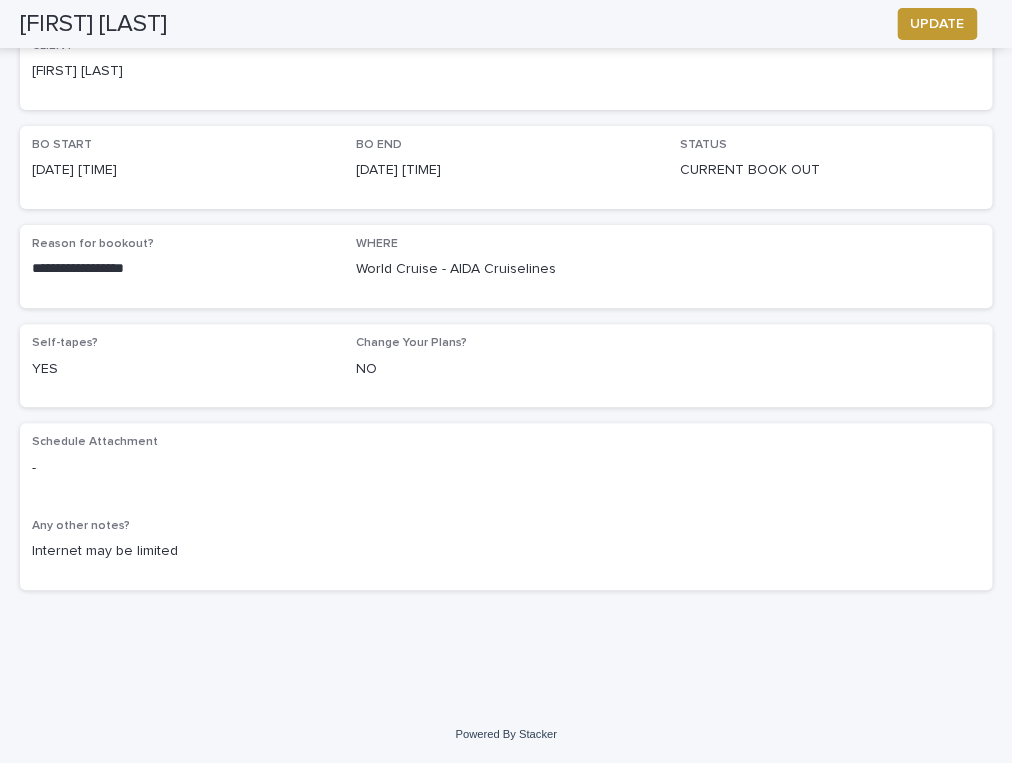scroll, scrollTop: 271, scrollLeft: 0, axis: vertical 